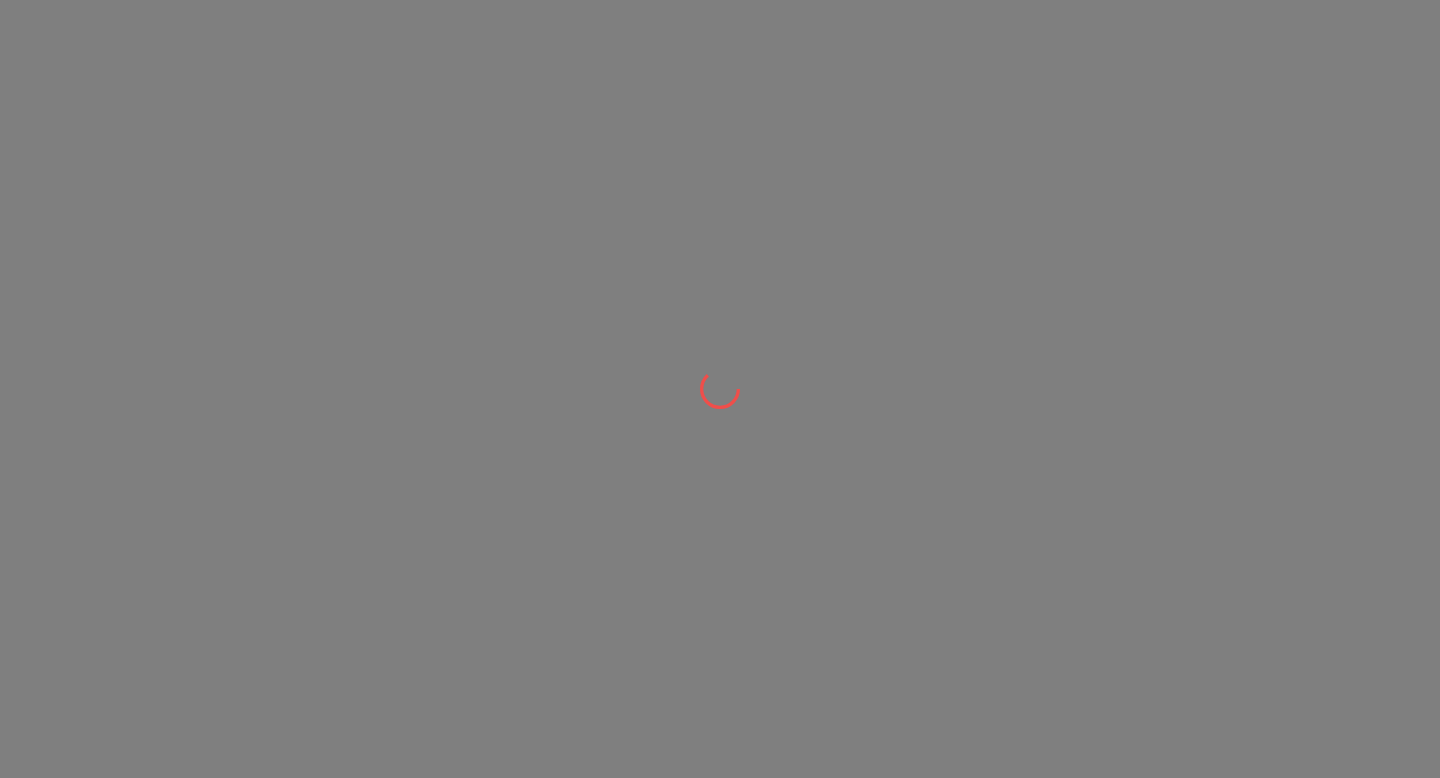 scroll, scrollTop: 0, scrollLeft: 0, axis: both 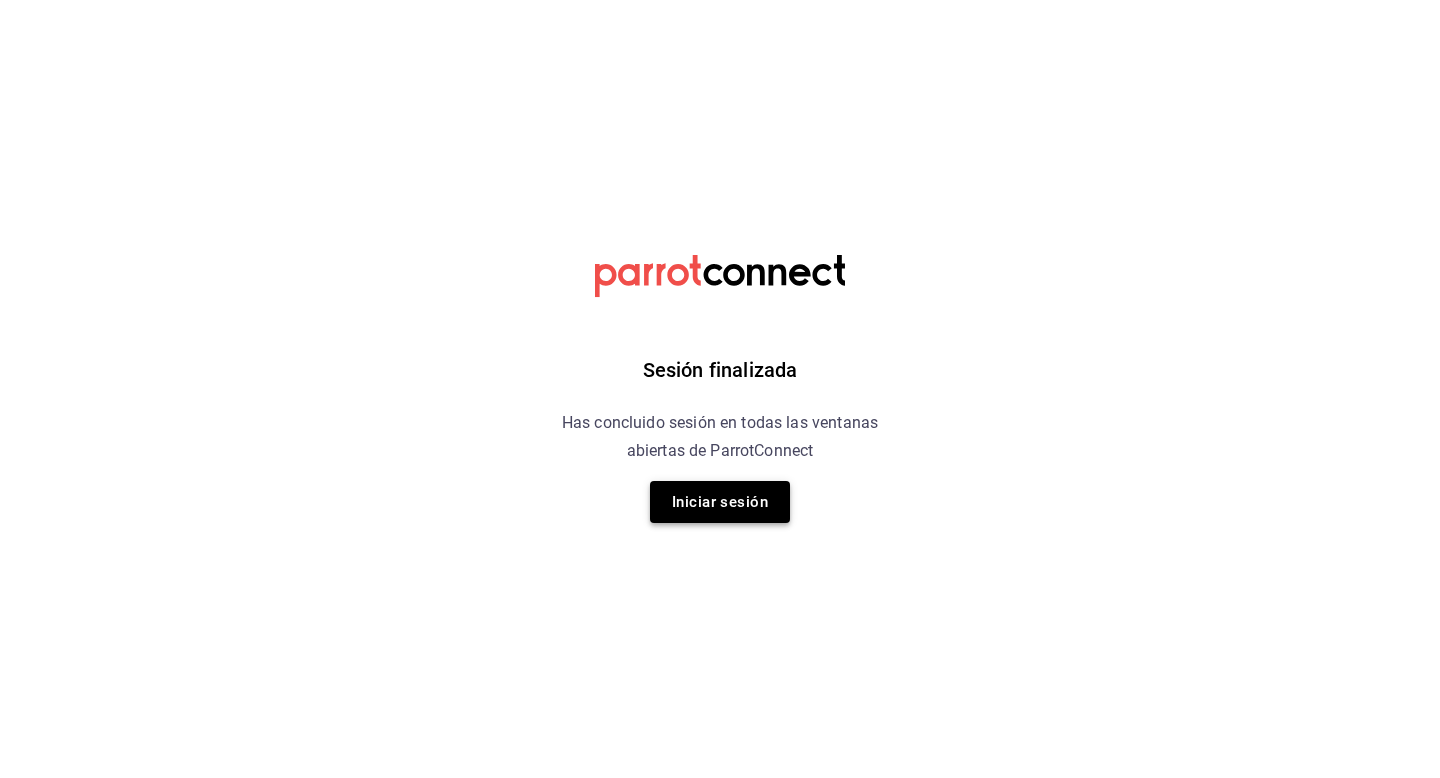 click on "Iniciar sesión" at bounding box center [720, 502] 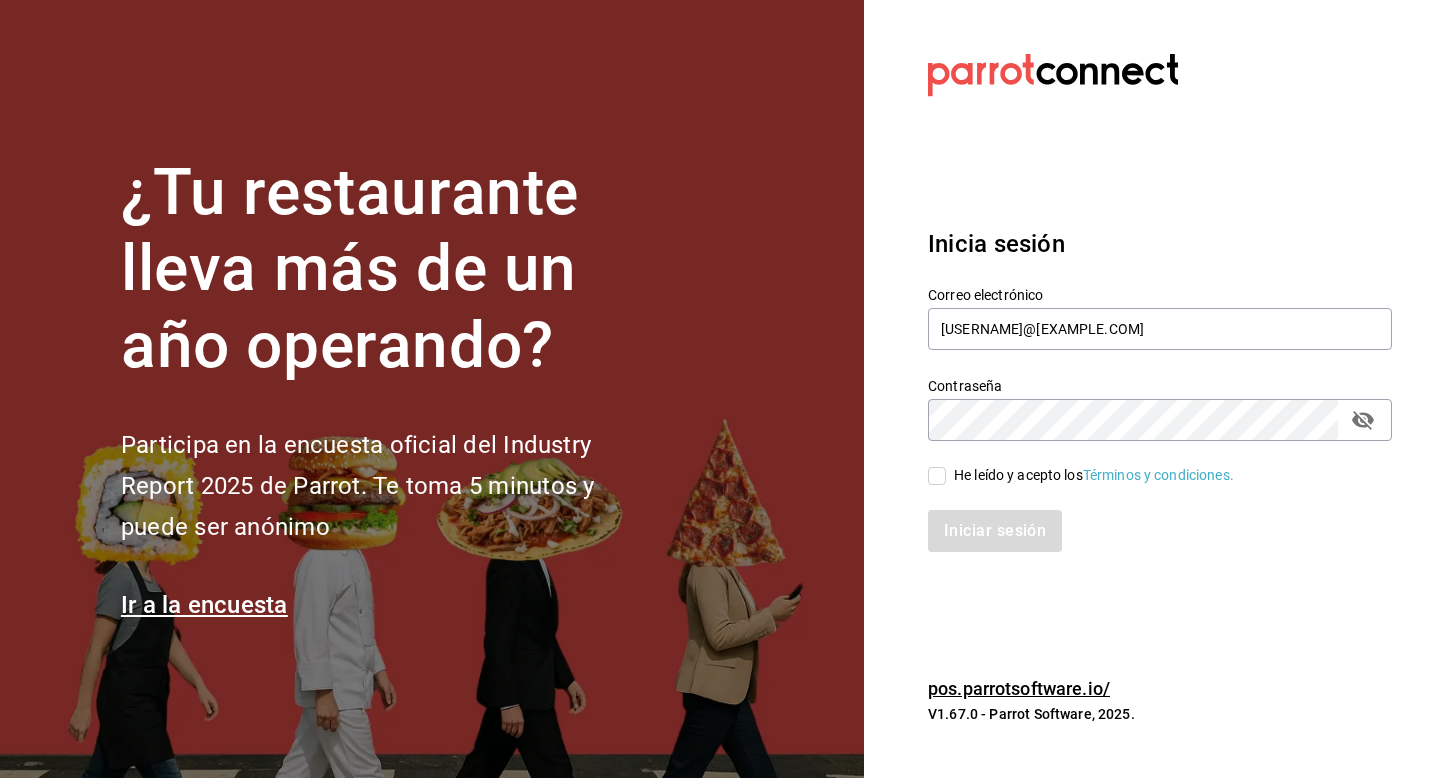 click on "He leído y acepto los  Términos y condiciones." at bounding box center (937, 476) 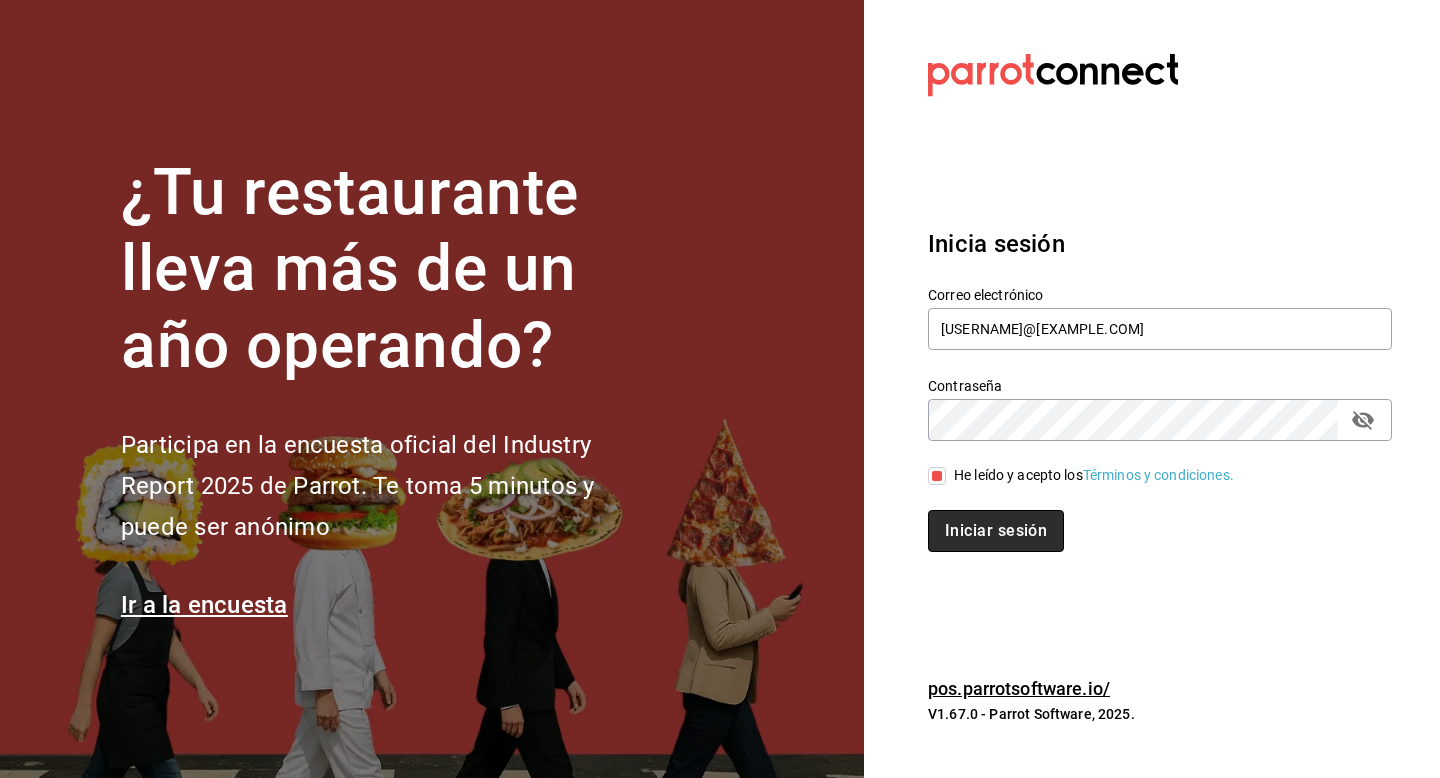 click on "Iniciar sesión" at bounding box center [996, 531] 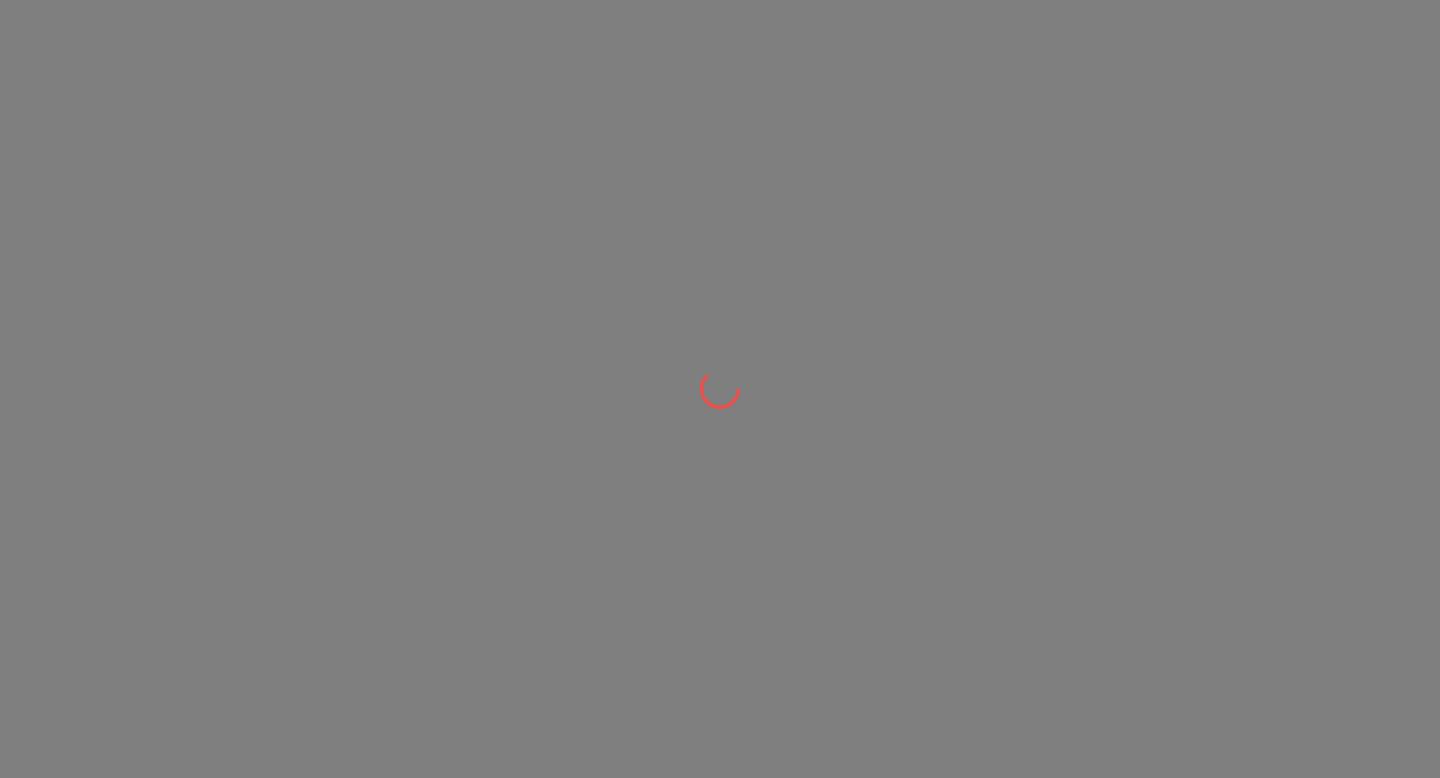 scroll, scrollTop: 0, scrollLeft: 0, axis: both 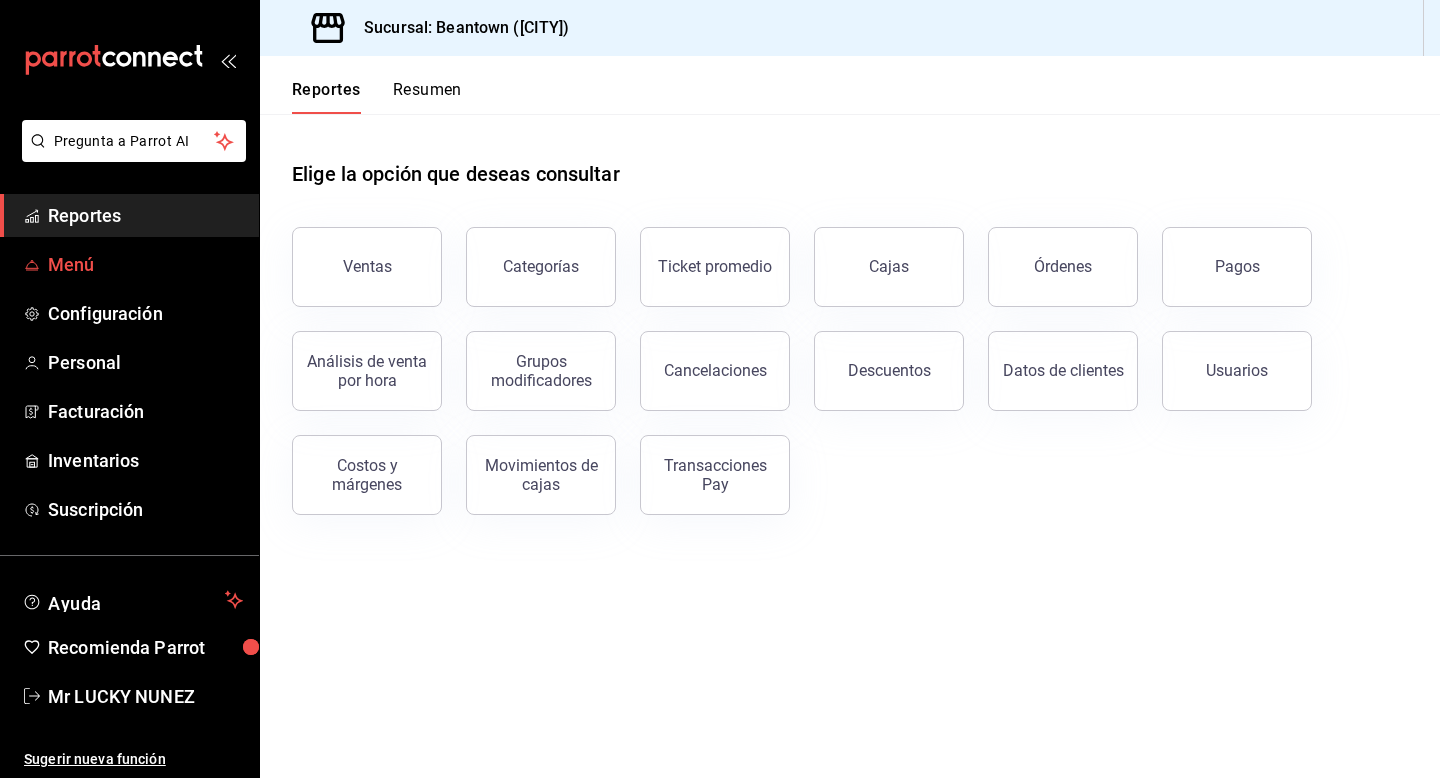 click on "Menú" at bounding box center (145, 264) 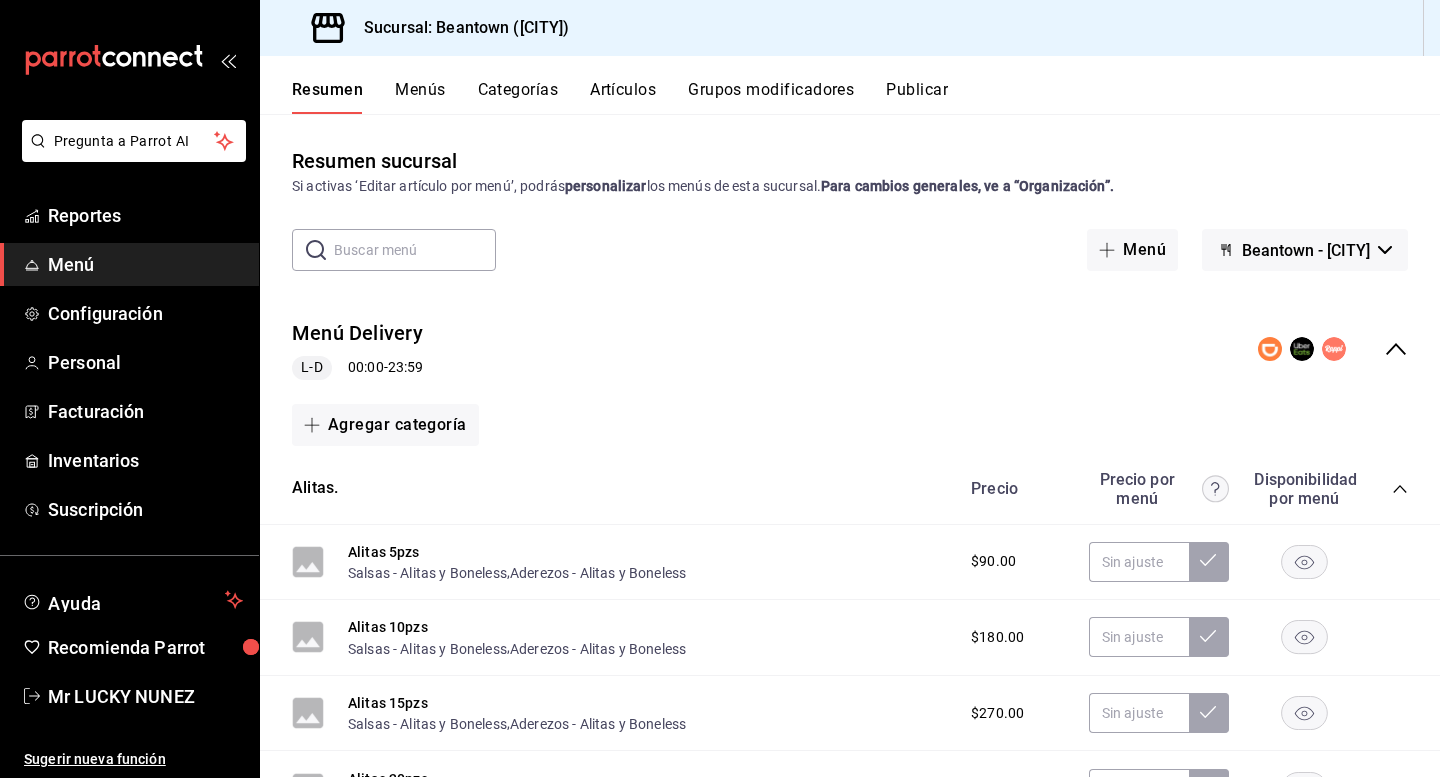 click on "Artículos" at bounding box center [623, 97] 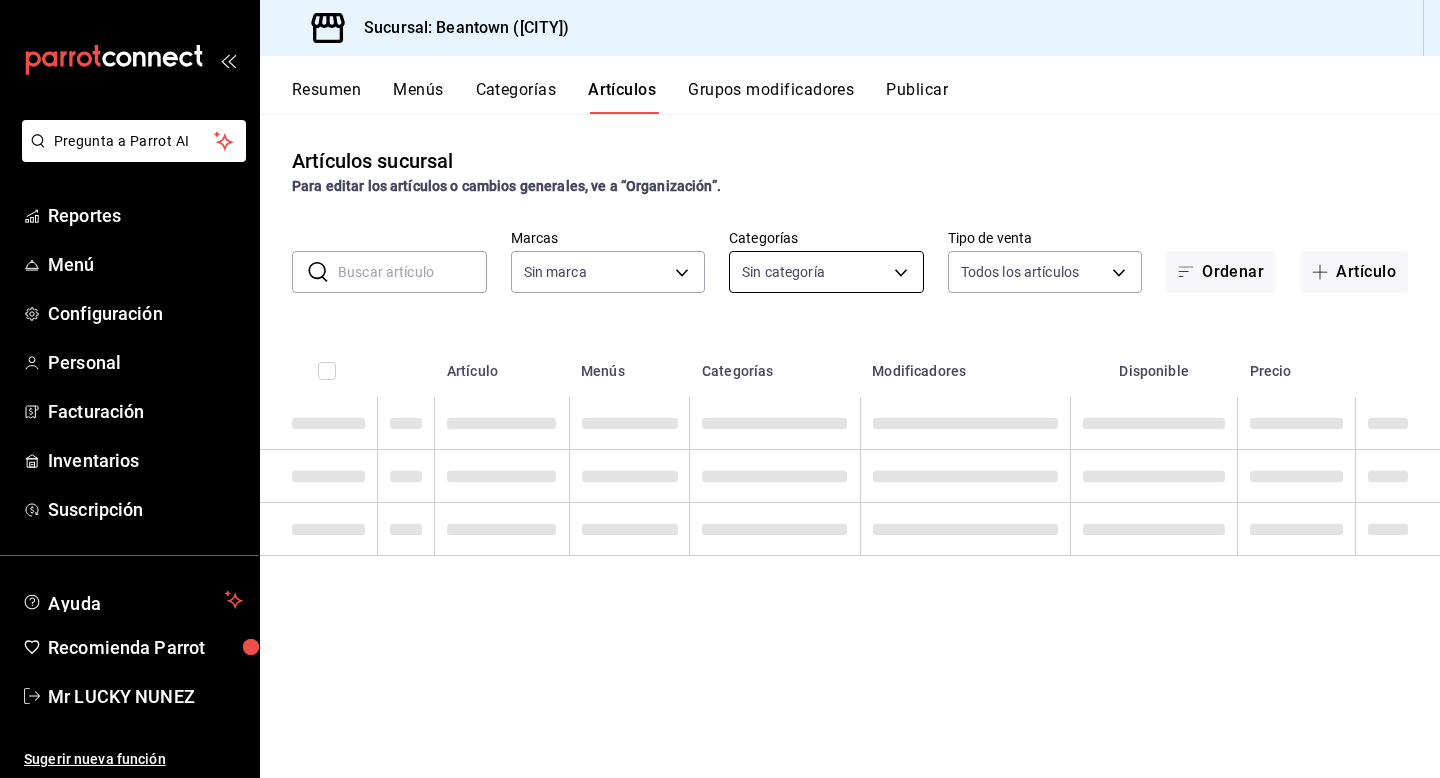 click on "Pregunta a Parrot AI Reportes   Menú   Configuración   Personal   Facturación   Inventarios   Suscripción   Ayuda Recomienda Parrot   Mr  LUCKY NUNEZ   Sugerir nueva función   Sucursal: Beantown ([CITY]) Resumen Menús Categorías Artículos Grupos modificadores Publicar Artículos sucursal Para editar los artículos o cambios generales, ve a “Organización”. ​ ​ Marcas Sin marca Categorías Sin categoría Tipo de venta Todos los artículos ALL Ordenar Artículo Artículo Menús Categorías Modificadores Disponible Precio Guardar GANA 1 MES GRATIS EN TU SUSCRIPCIÓN AQUÍ ¿Recuerdas cómo empezó tu restaurante?
Hoy puedes ayudar a un colega a tener el mismo cambio que tú viviste.
Recomienda Parrot directamente desde tu Portal Administrador.
Es fácil y rápido.
🎁 Por cada restaurante que se una, ganas 1 mes gratis. Ver video tutorial Ir a video Pregunta a Parrot AI Reportes   Menú   Configuración   Personal   Facturación   Inventarios   Suscripción   Ayuda Recomienda Parrot" at bounding box center (720, 389) 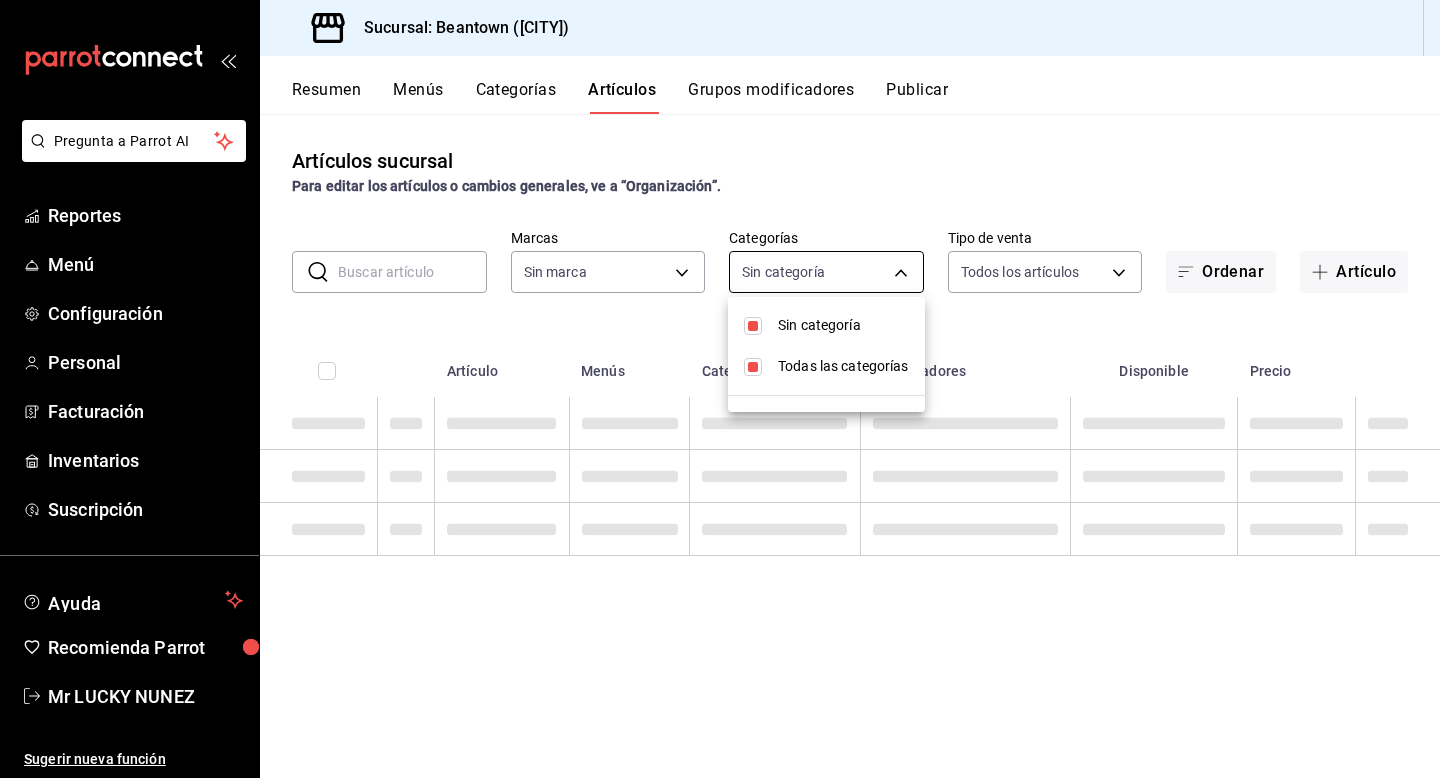 type on "[UUID]" 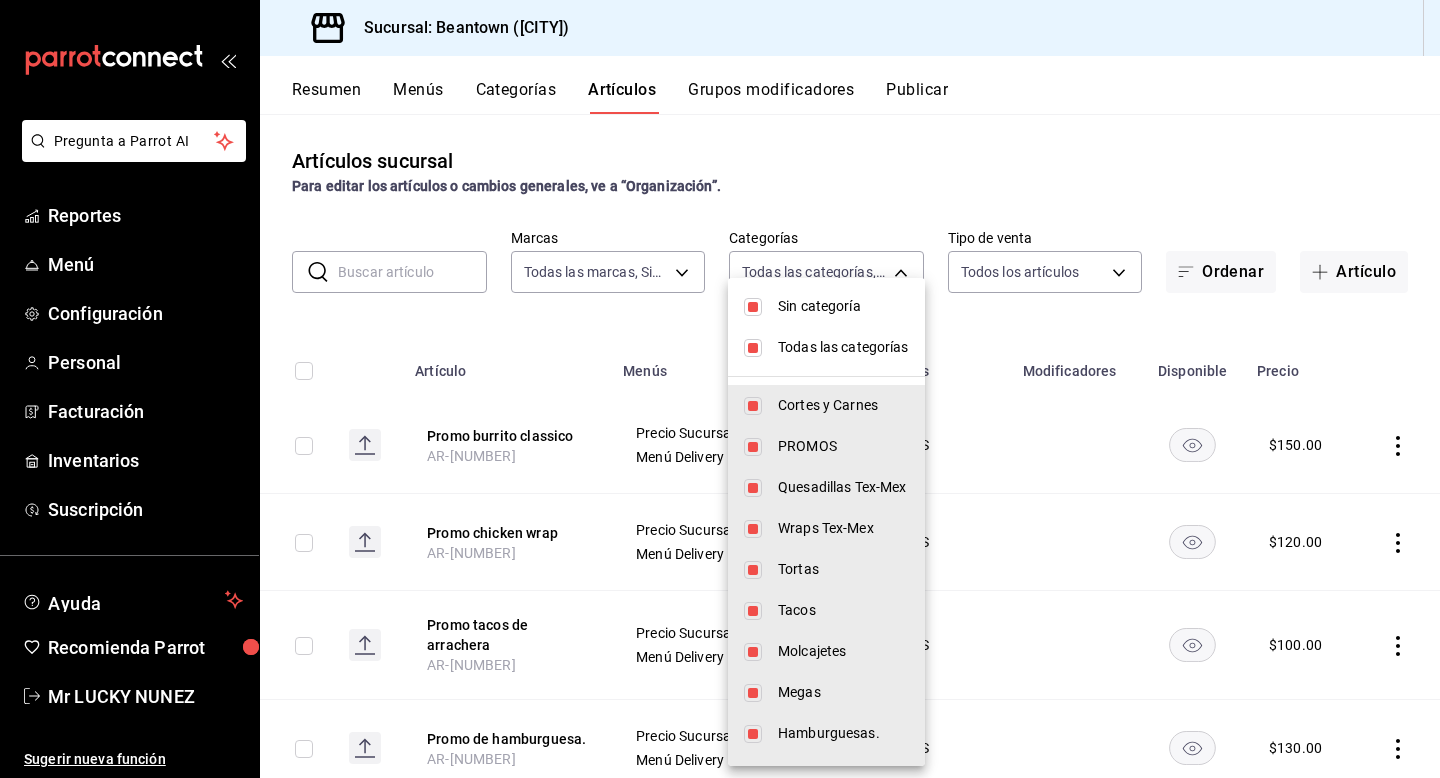 type on "[UUID],[UUID],[UUID],[UUID],[UUID],[UUID],[UUID],[UUID],[UUID],[UUID],[UUID],[UUID],[UUID],[UUID],[UUID],[UUID],[UUID],[UUID],[UUID],[UUID]" 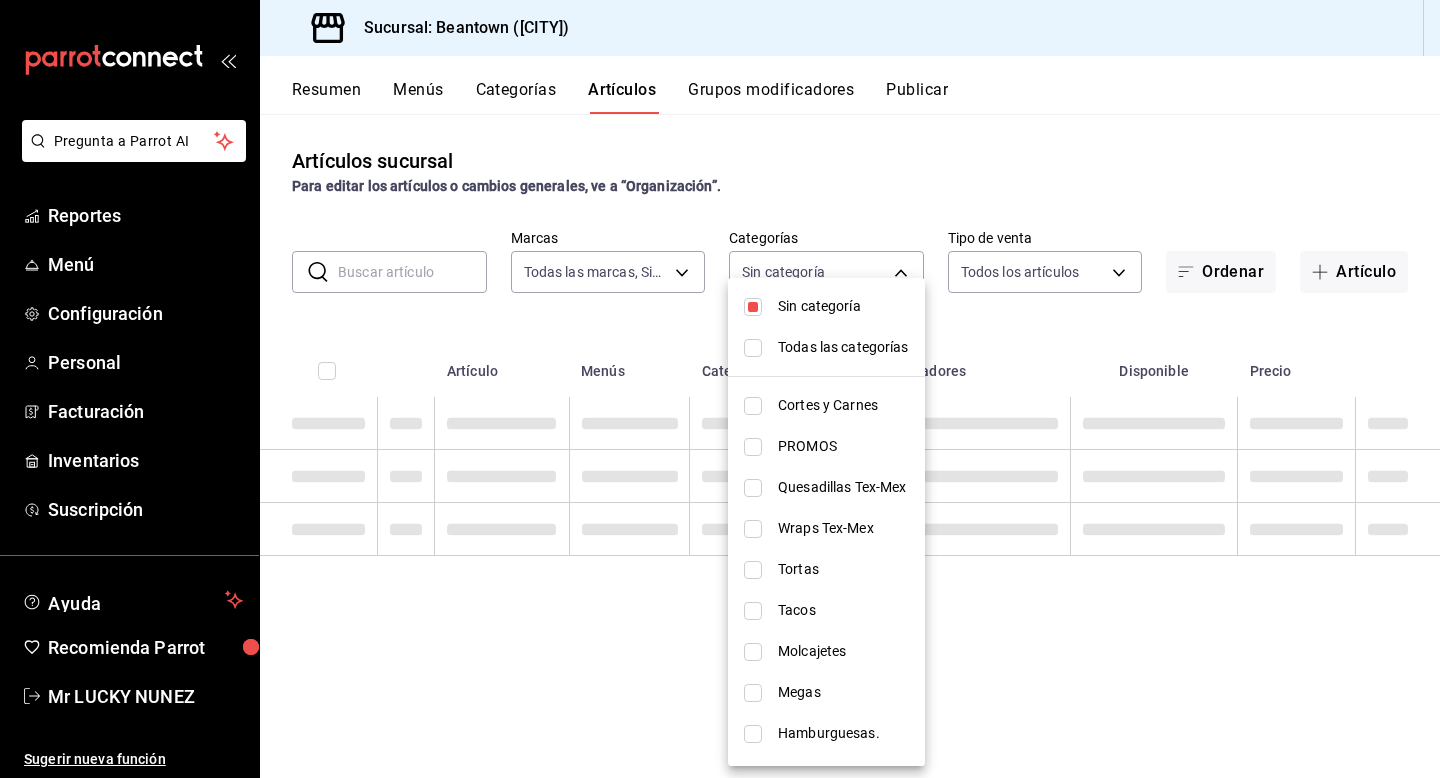 click on "Sin categoría" at bounding box center (843, 306) 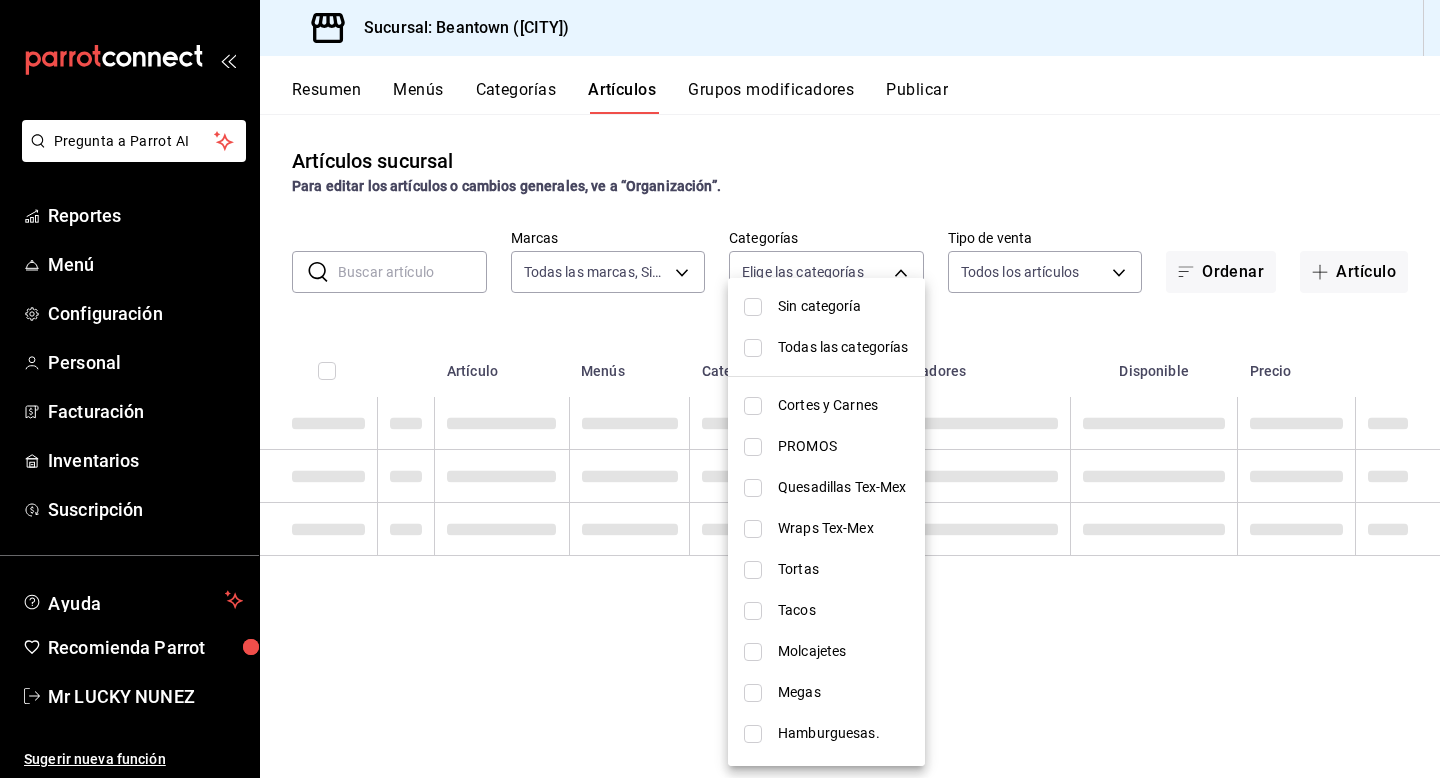 checkbox on "false" 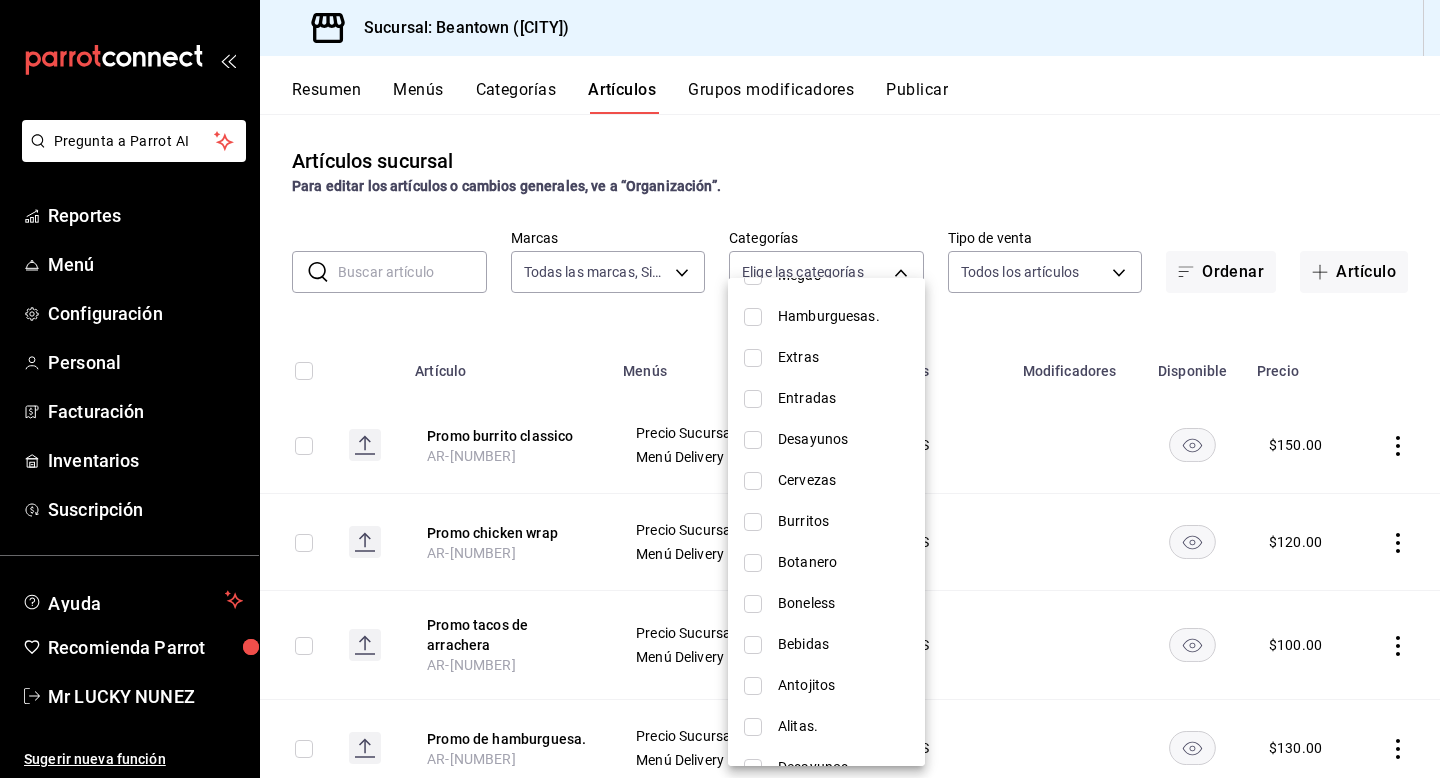 scroll, scrollTop: 447, scrollLeft: 0, axis: vertical 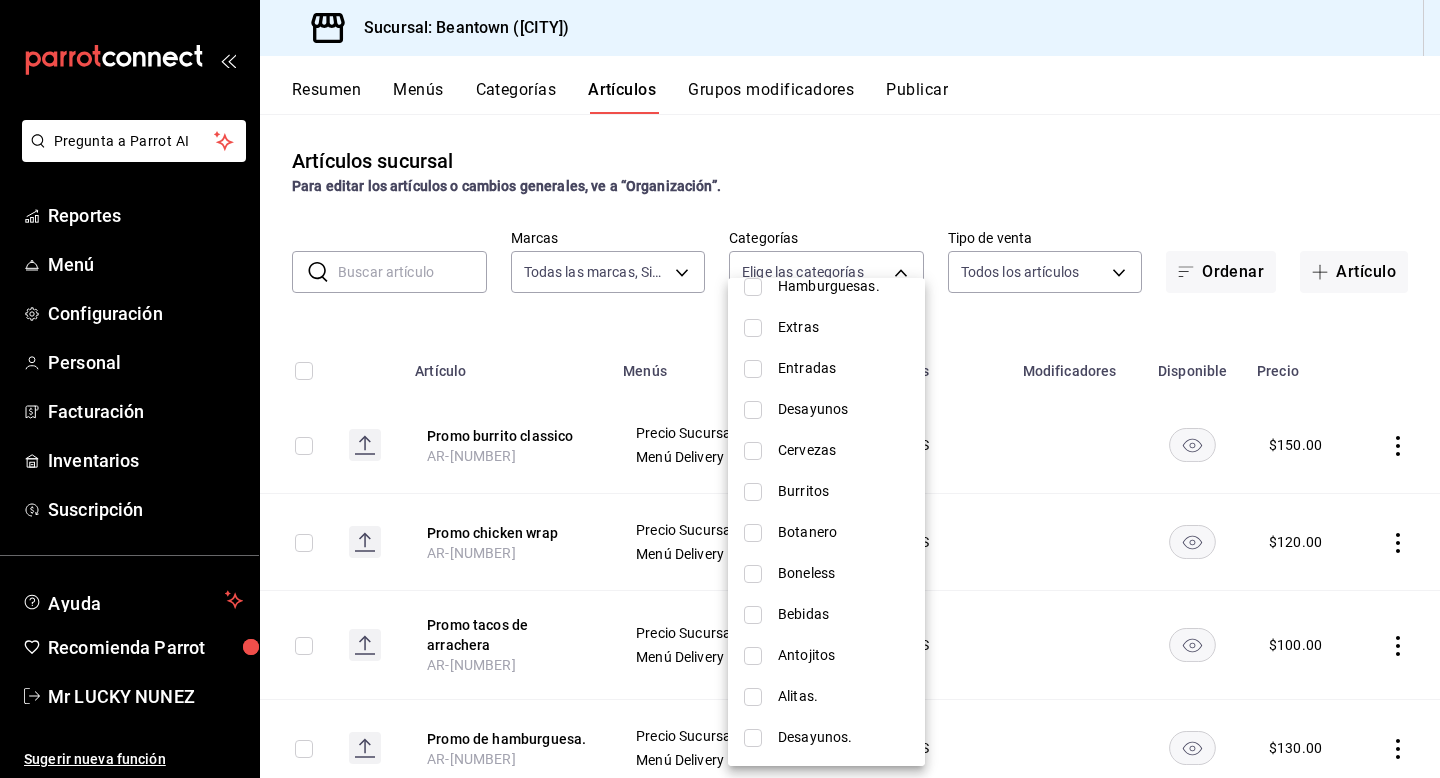click on "Antojitos" at bounding box center [843, 655] 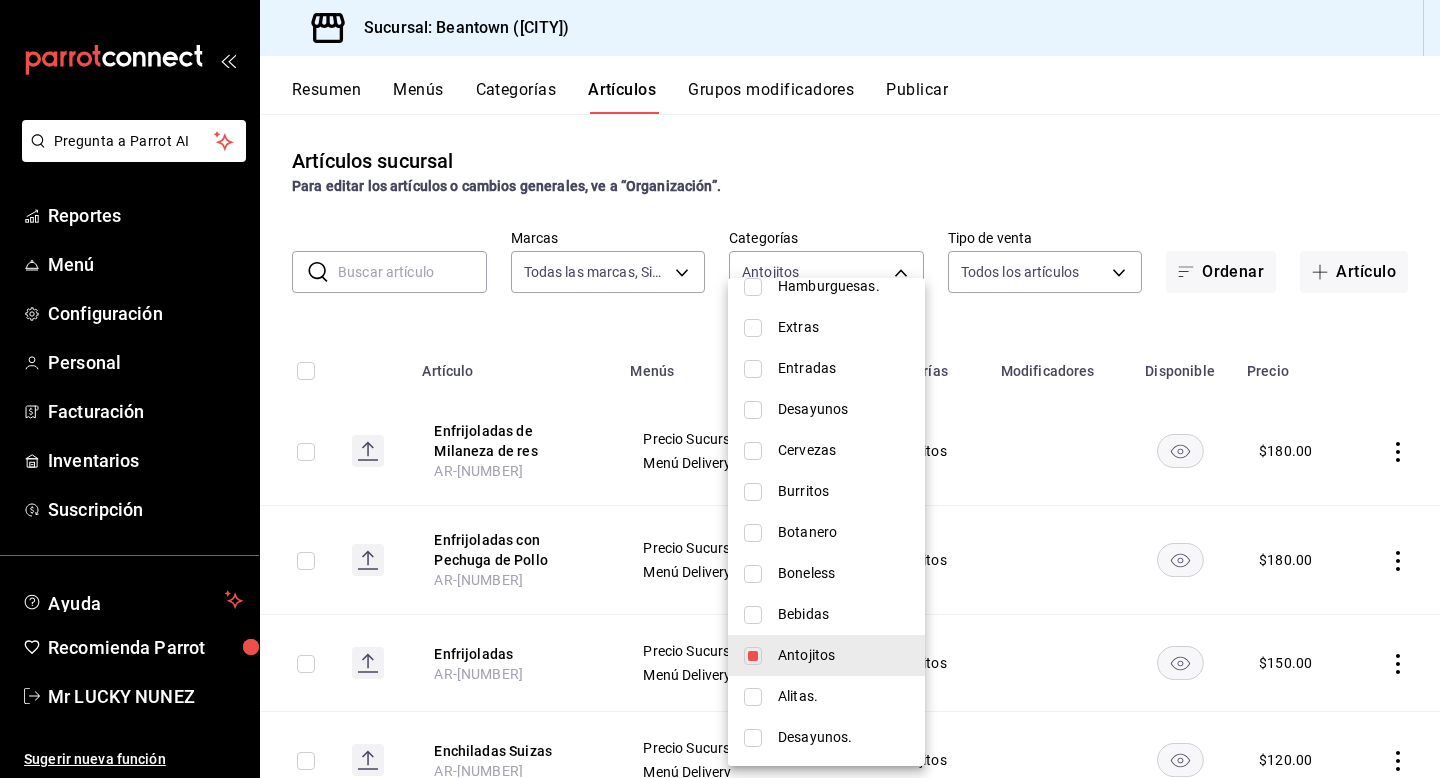 click at bounding box center (720, 389) 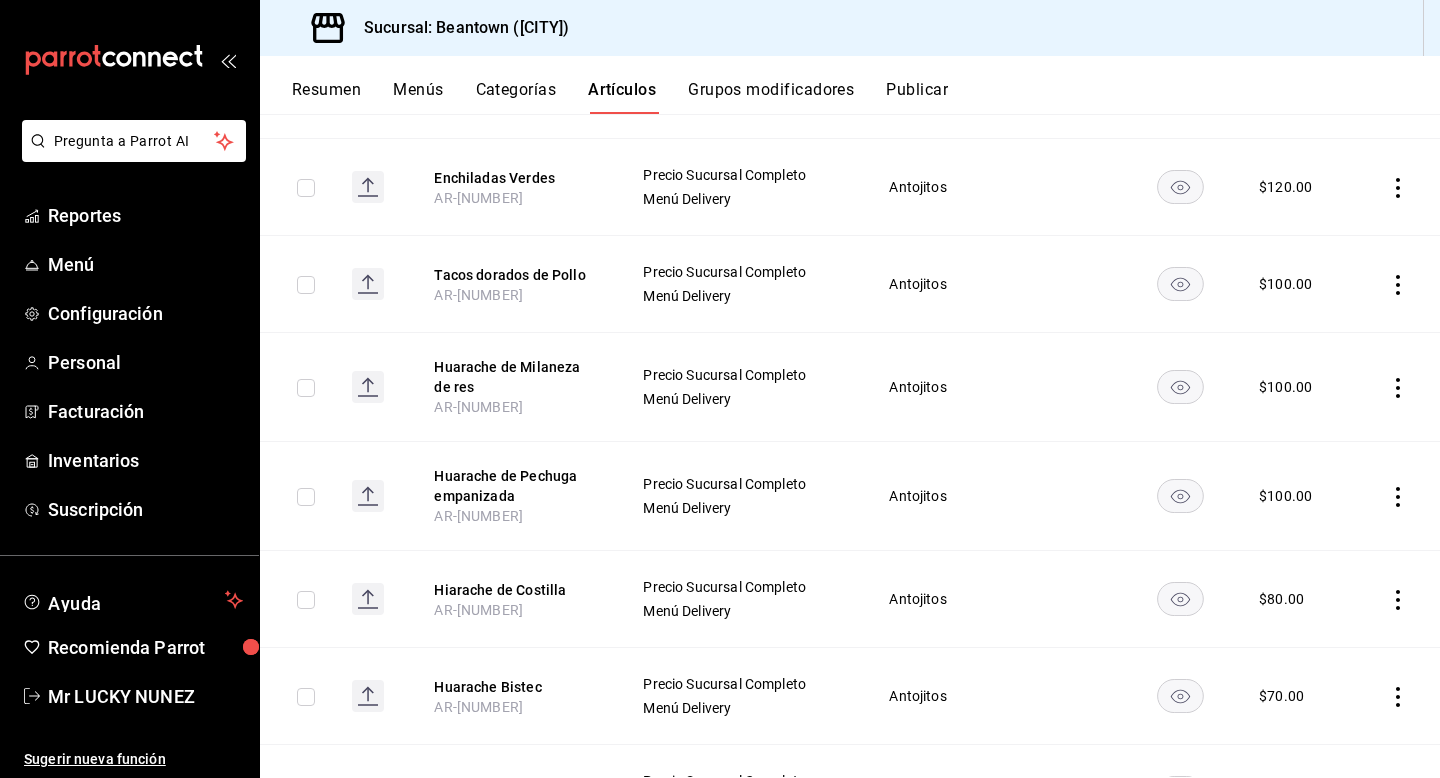 scroll, scrollTop: 782, scrollLeft: 0, axis: vertical 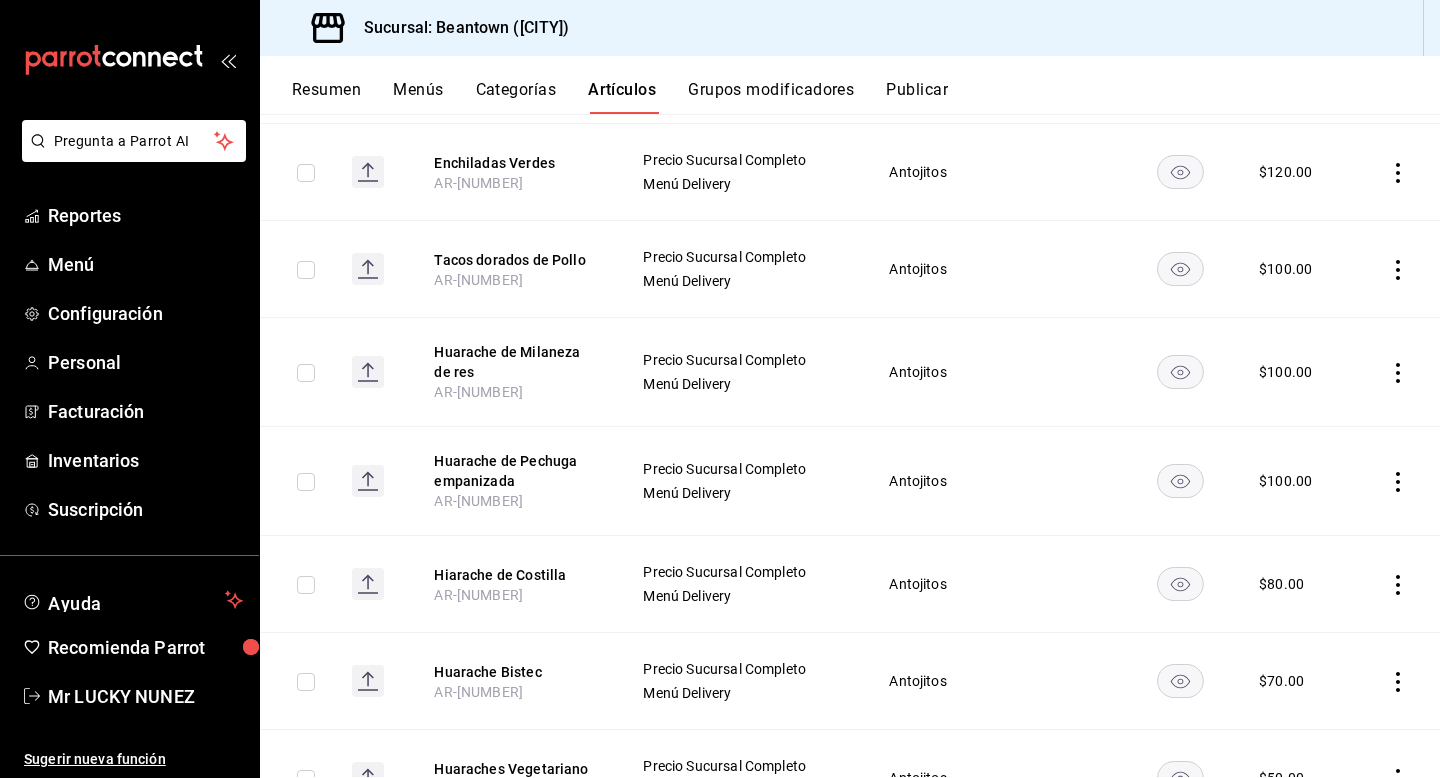 click 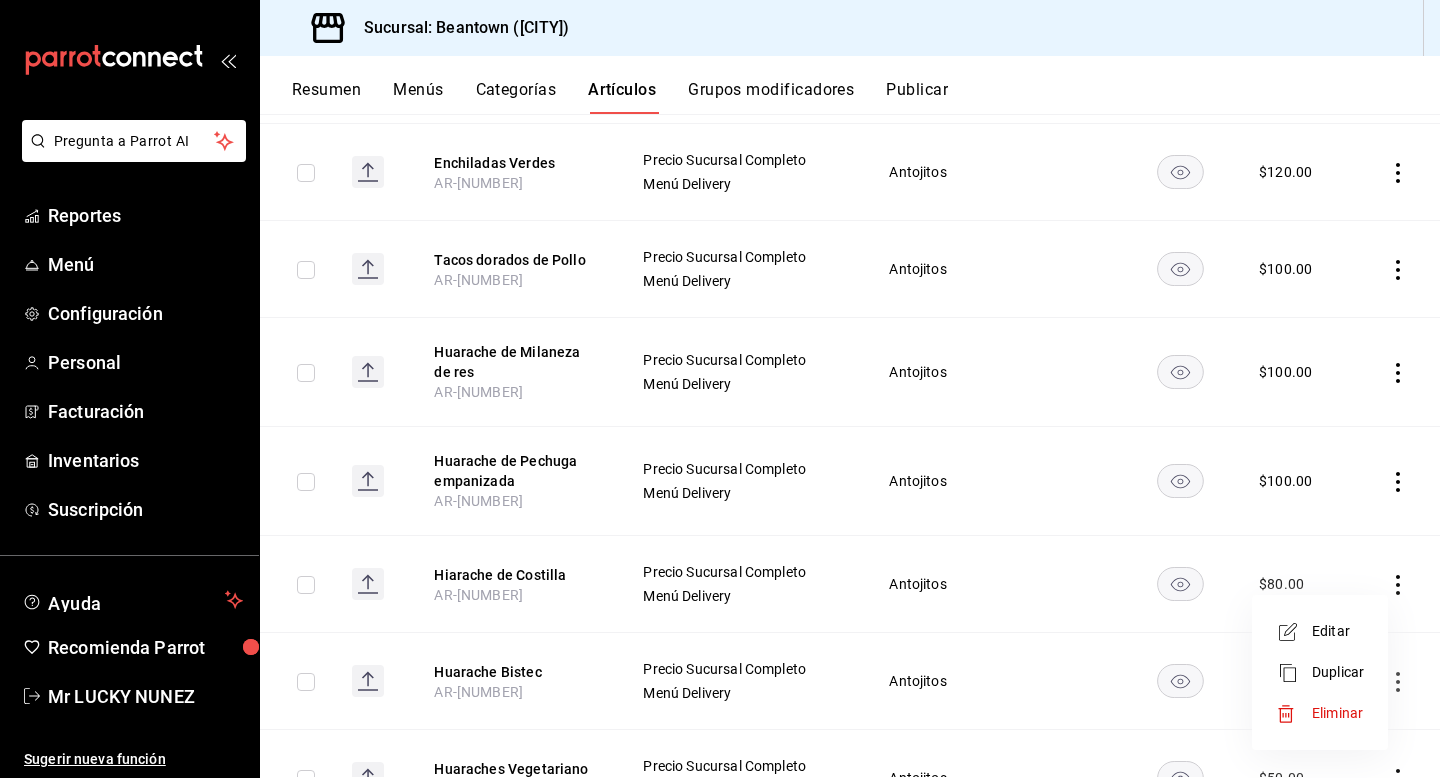 click on "Editar" at bounding box center (1338, 631) 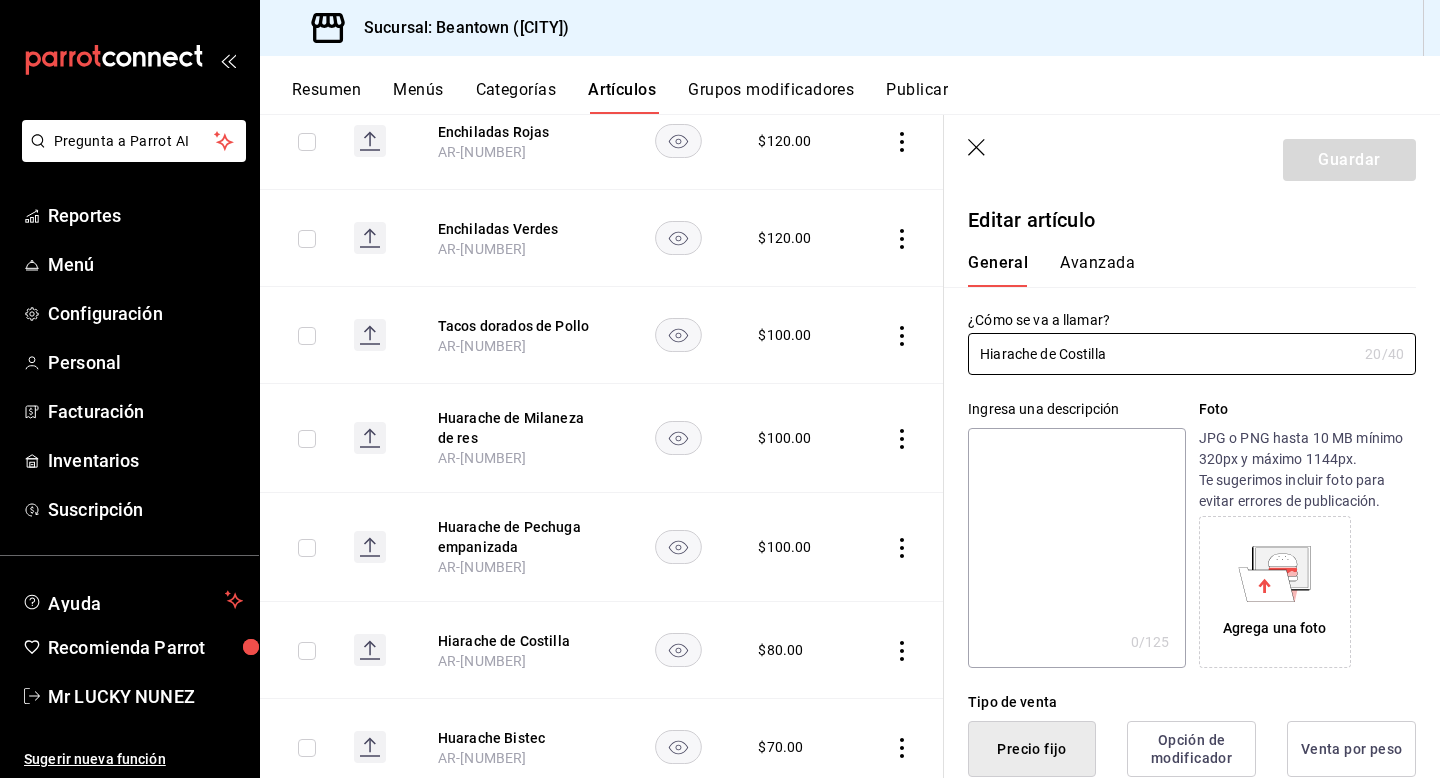type on "$80.00" 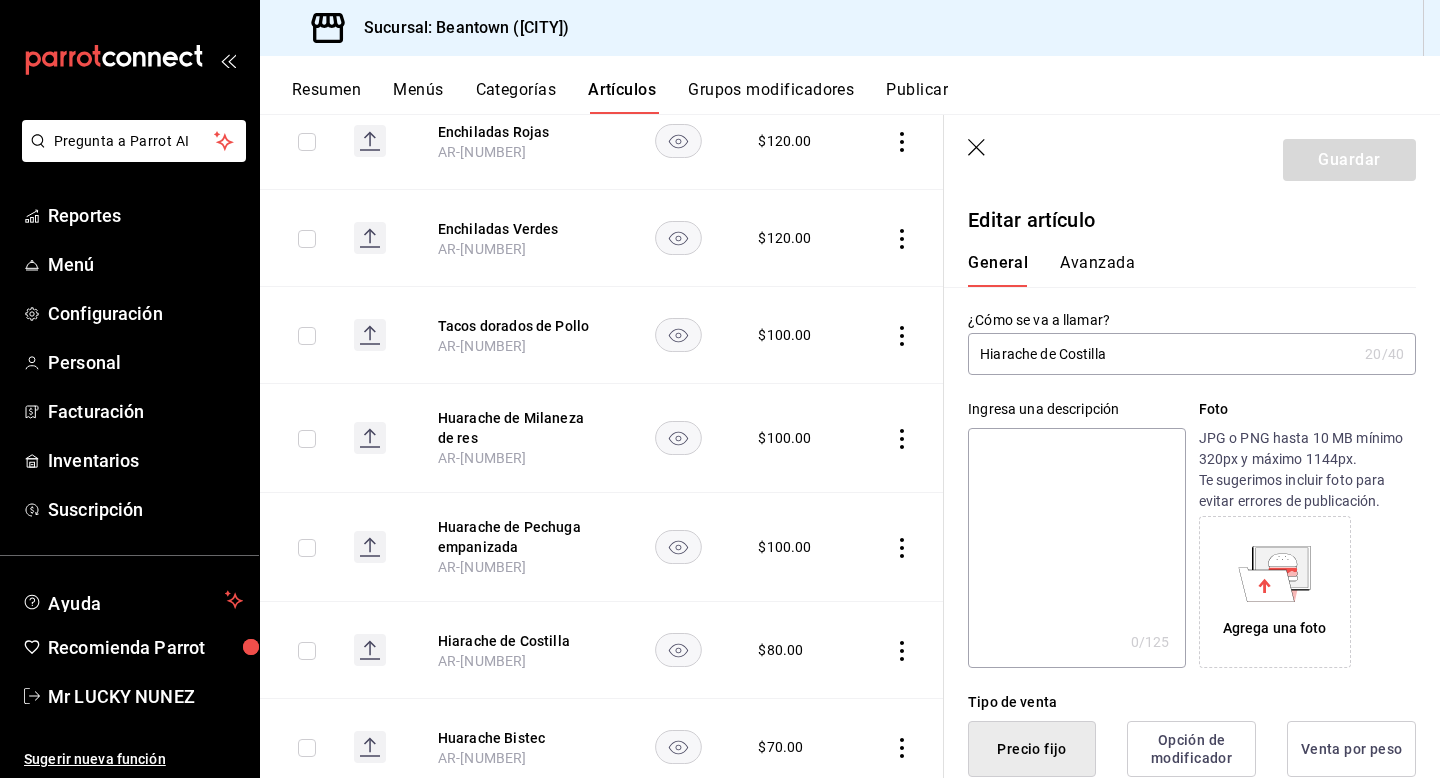 click on "Hiarache de Costilla" at bounding box center [1162, 354] 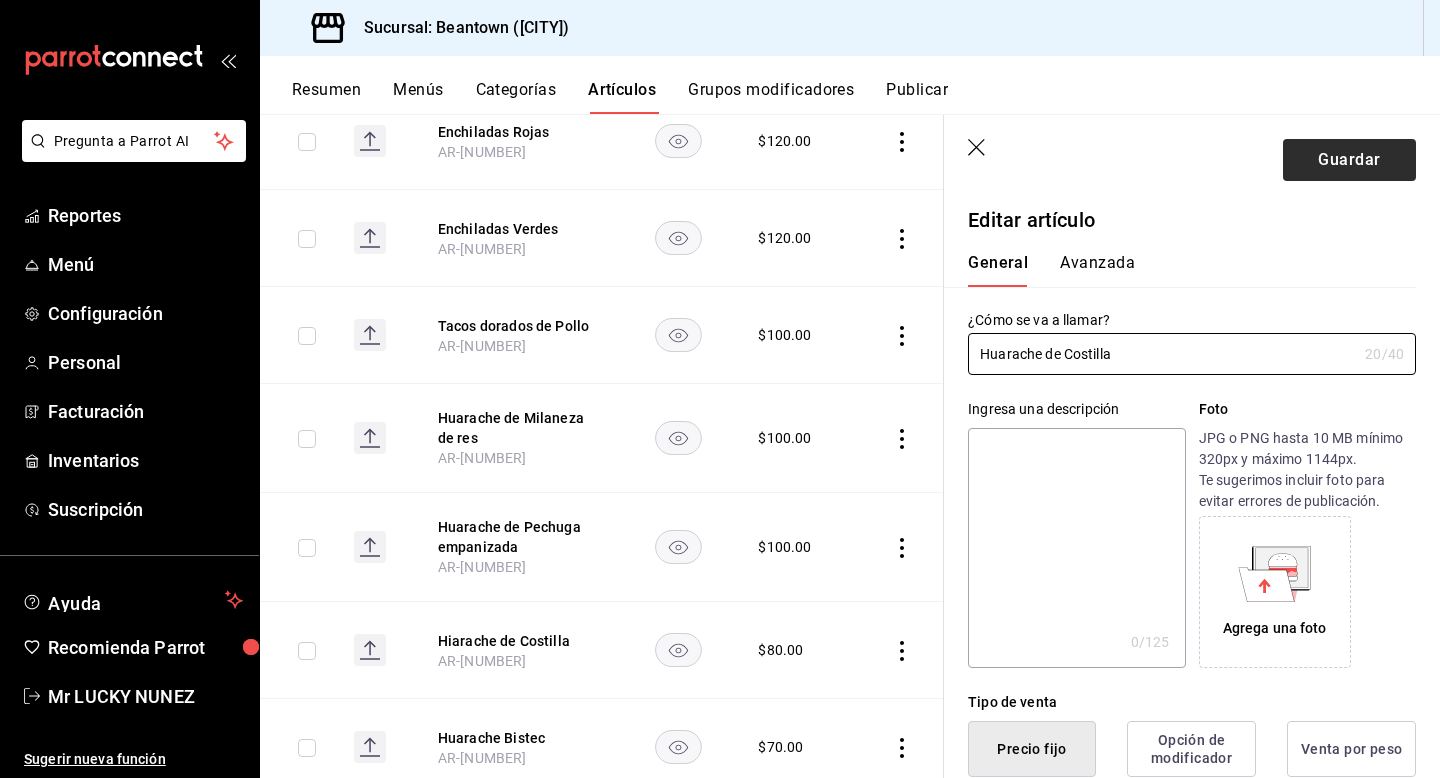 type on "Huarache de Costilla" 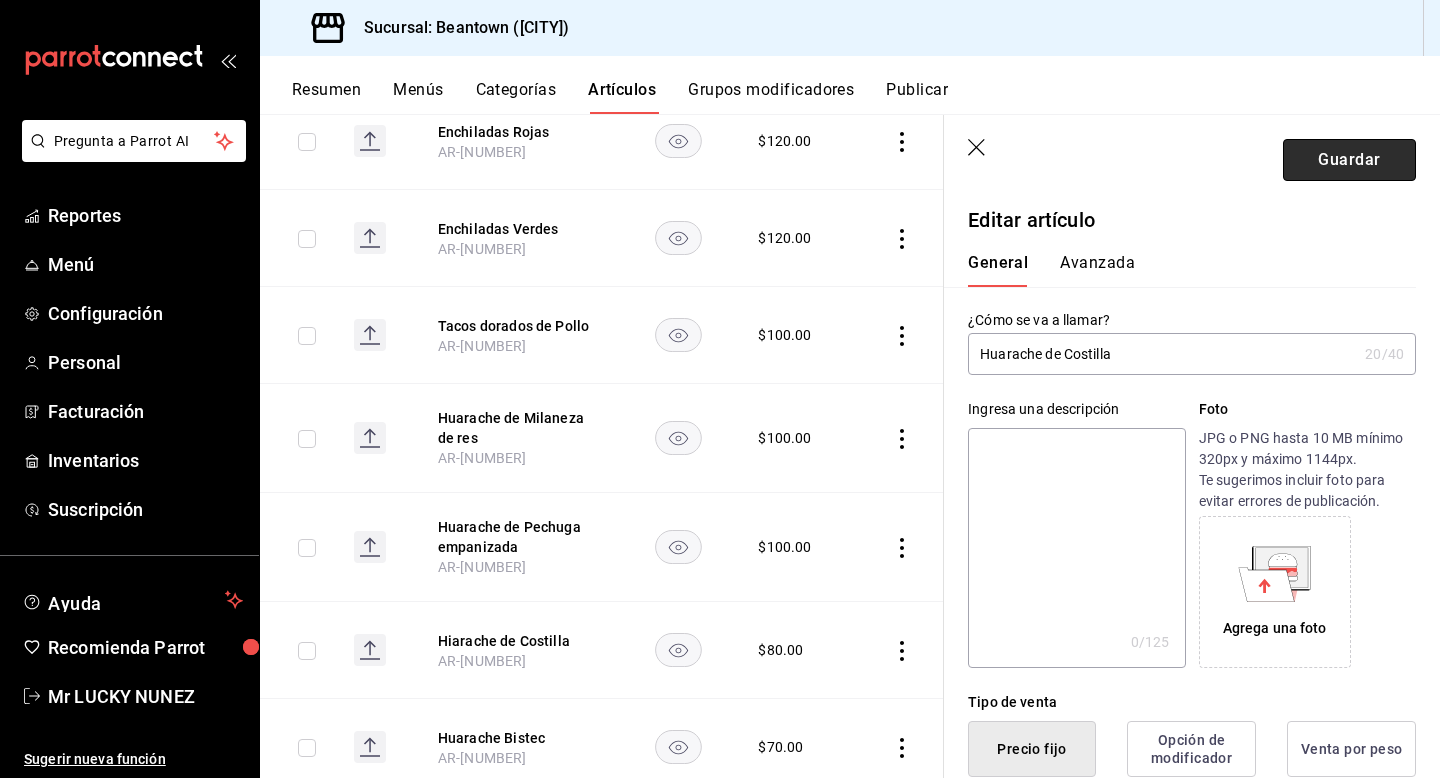 click on "Guardar" at bounding box center (1349, 160) 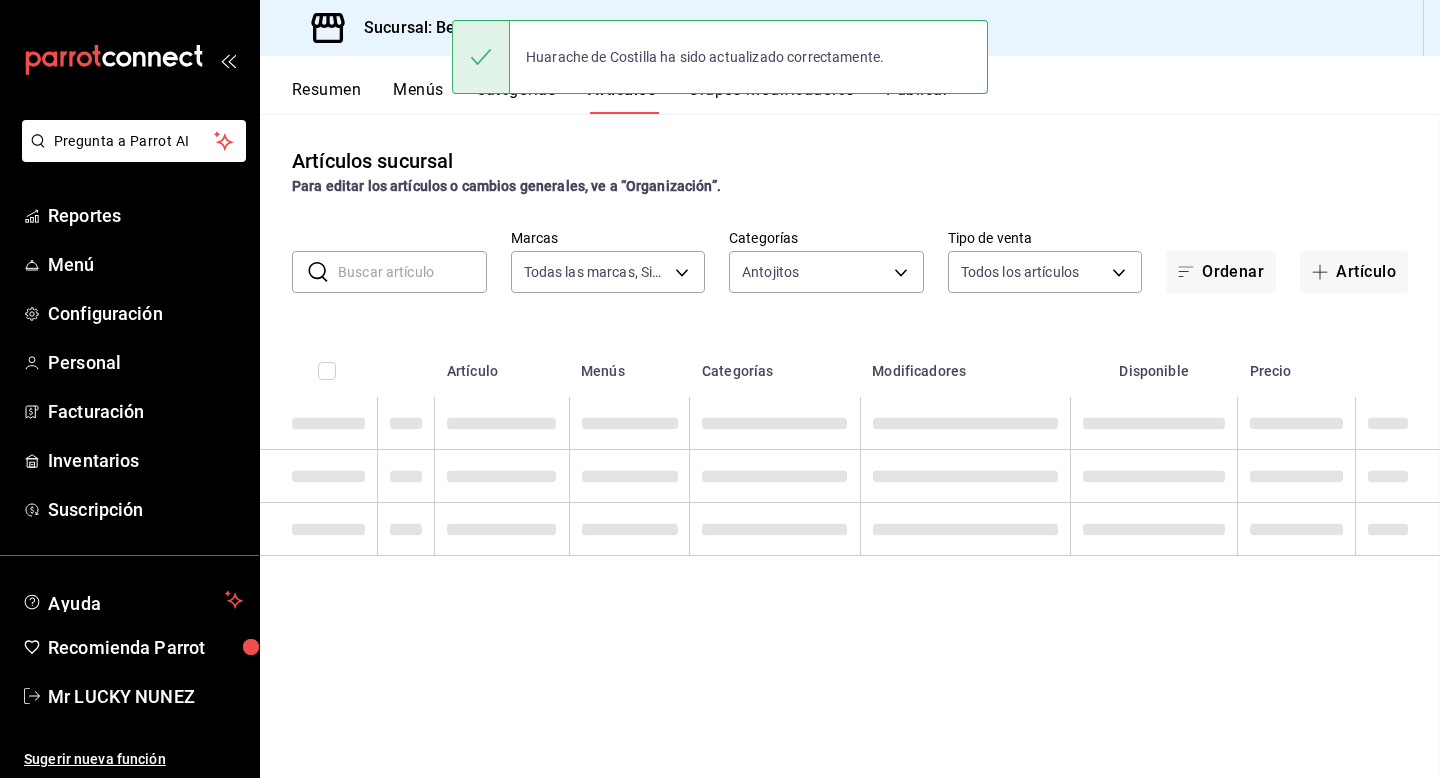 scroll, scrollTop: 0, scrollLeft: 0, axis: both 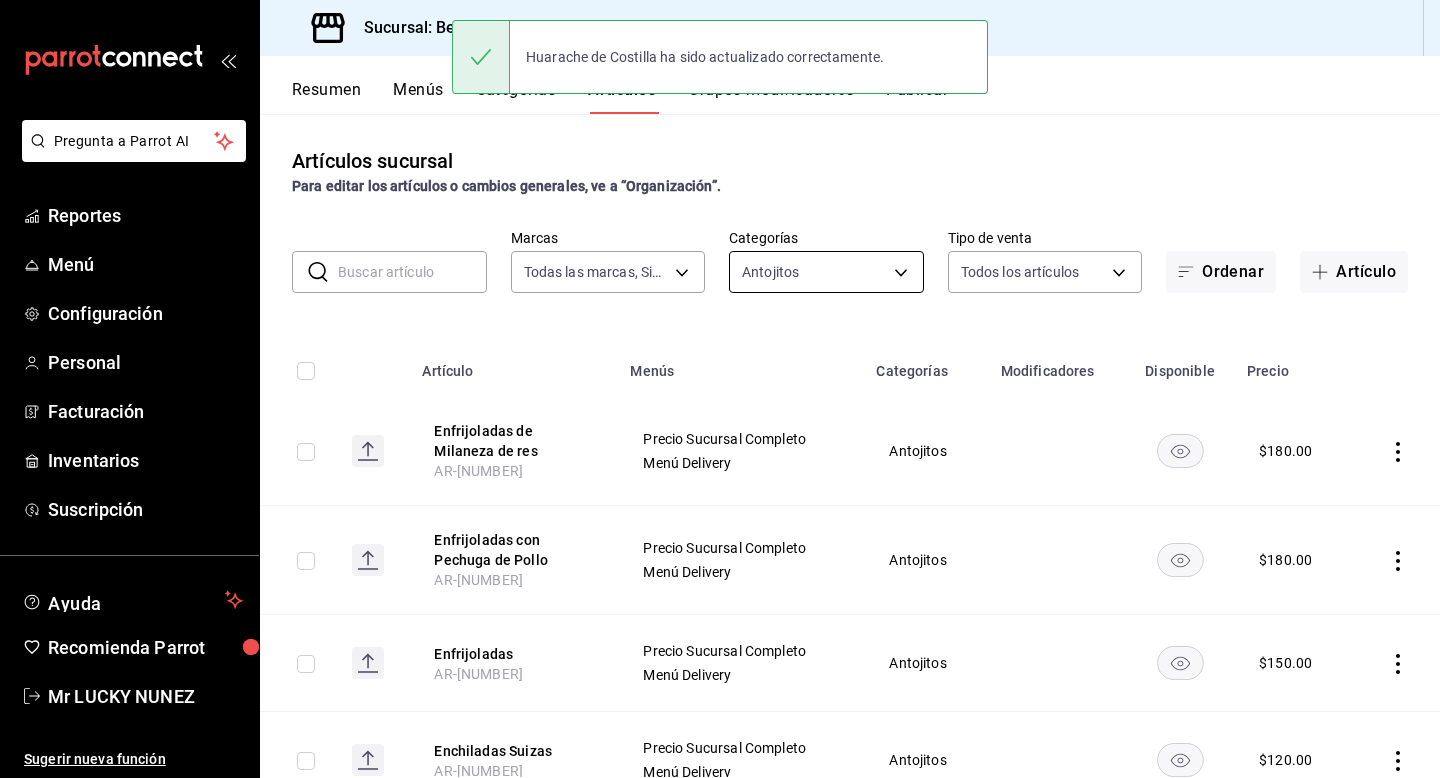 click on "Pregunta a Parrot AI Reportes   Menú   Configuración   Personal   Facturación   Inventarios   Suscripción   Ayuda Recomienda Parrot   Mr  LUCKY NUNEZ   Sugerir nueva función   Sucursal: Beantown ([CITY]) Resumen Menús Categorías Artículos Grupos modificadores Publicar Artículos sucursal Para editar los artículos o cambios generales, ve a “Organización”. ​ ​ Marcas Todas las marcas, Sin marca [UUID] Categorías Antojitos [UUID] Tipo de venta Todos los artículos ALL Ordenar Artículo Artículo Menús Categorías Modificadores Disponible Precio Enfrijoladas de Milaneza de res AR-[NUMBER] Precio Sucursal Completo Menú Delivery Antojitos $ 180.00 Enfrijoladas con Pechuga de Pollo AR-[NUMBER] Precio Sucursal Completo Menú Delivery Antojitos $ 180.00 Enfrijoladas AR-[NUMBER] Precio Sucursal Completo Menú Delivery Antojitos $ 150.00 Enchiladas Suizas AR-[NUMBER] Precio Sucursal Completo Menú Delivery Antojitos $ $ $" at bounding box center [720, 389] 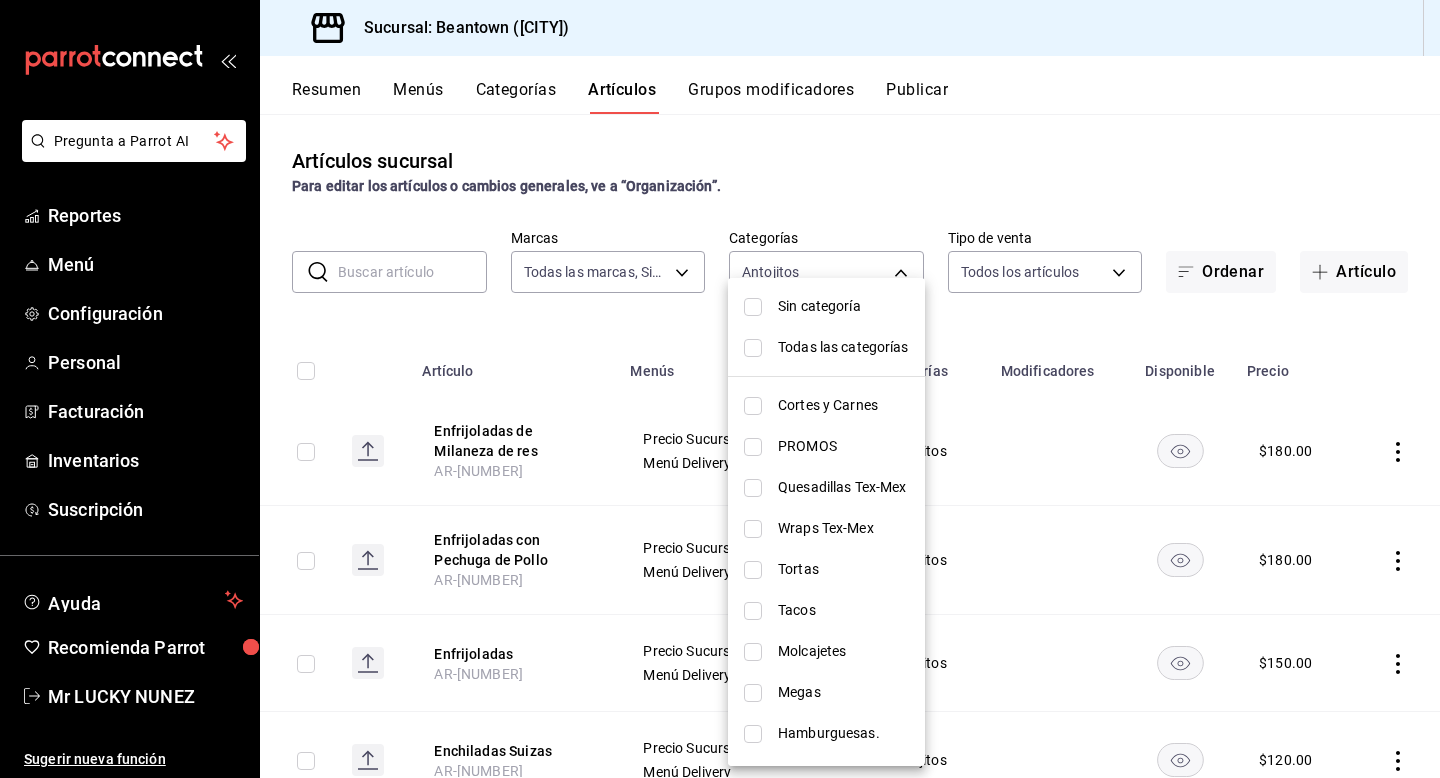 click on "Tacos" at bounding box center [843, 610] 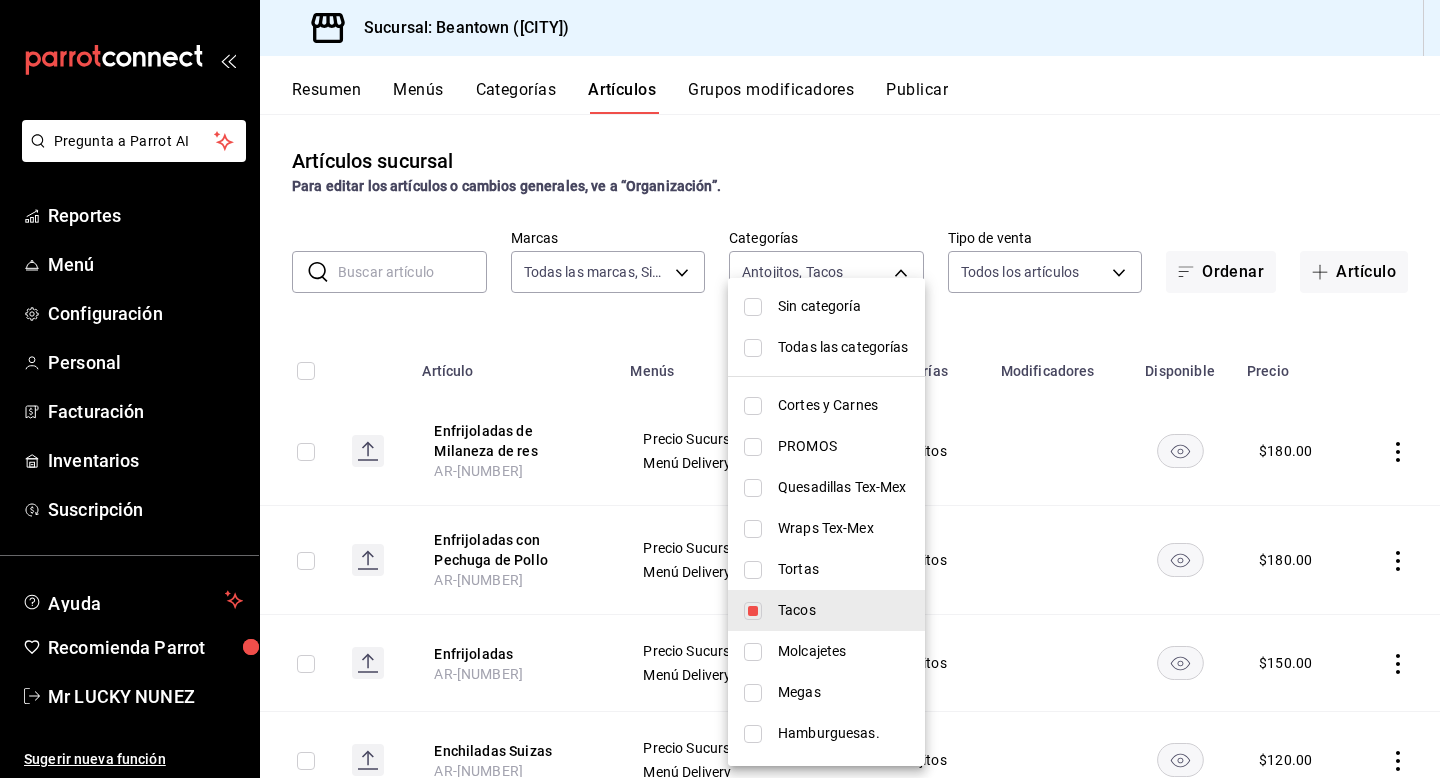 click at bounding box center (720, 389) 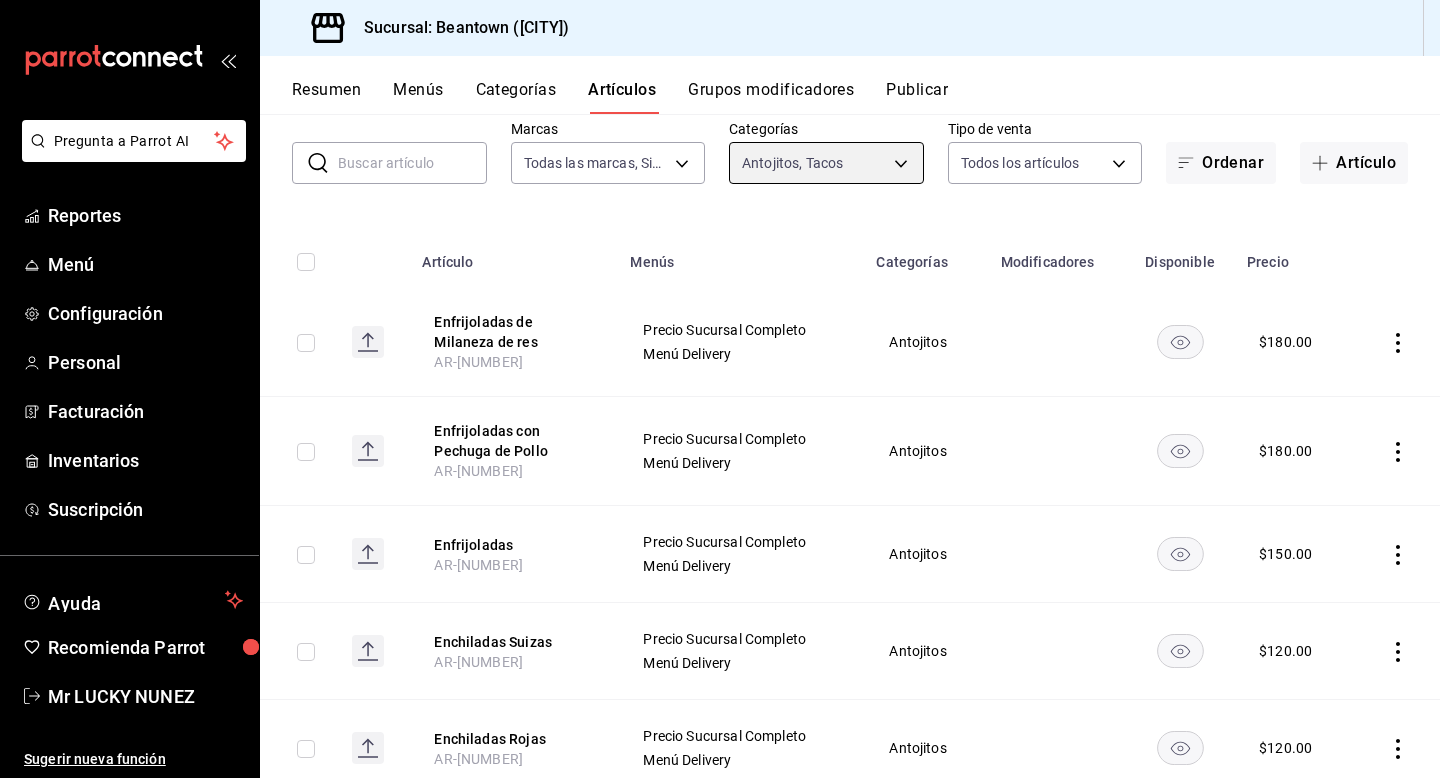 scroll, scrollTop: 0, scrollLeft: 0, axis: both 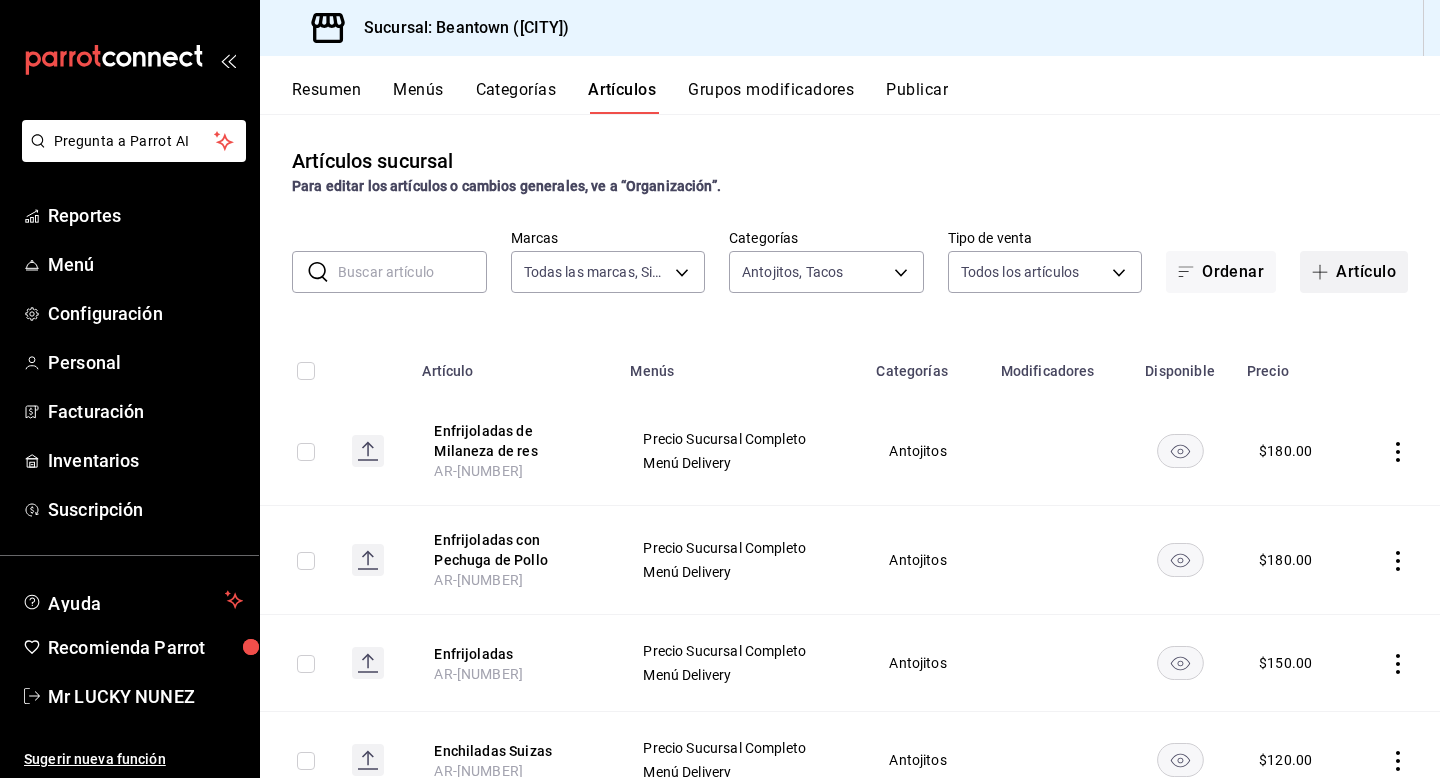 click on "Artículo" at bounding box center (1354, 272) 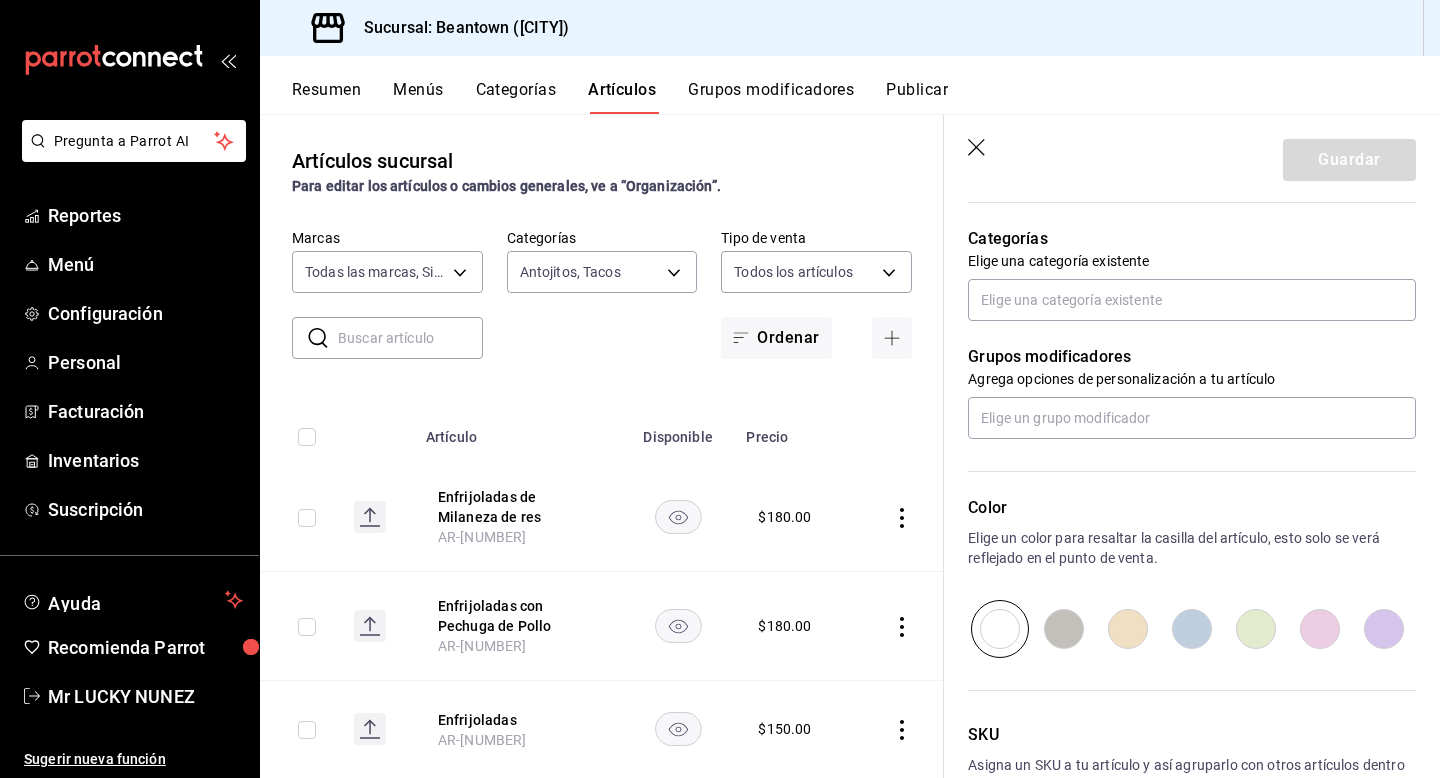 scroll, scrollTop: 705, scrollLeft: 0, axis: vertical 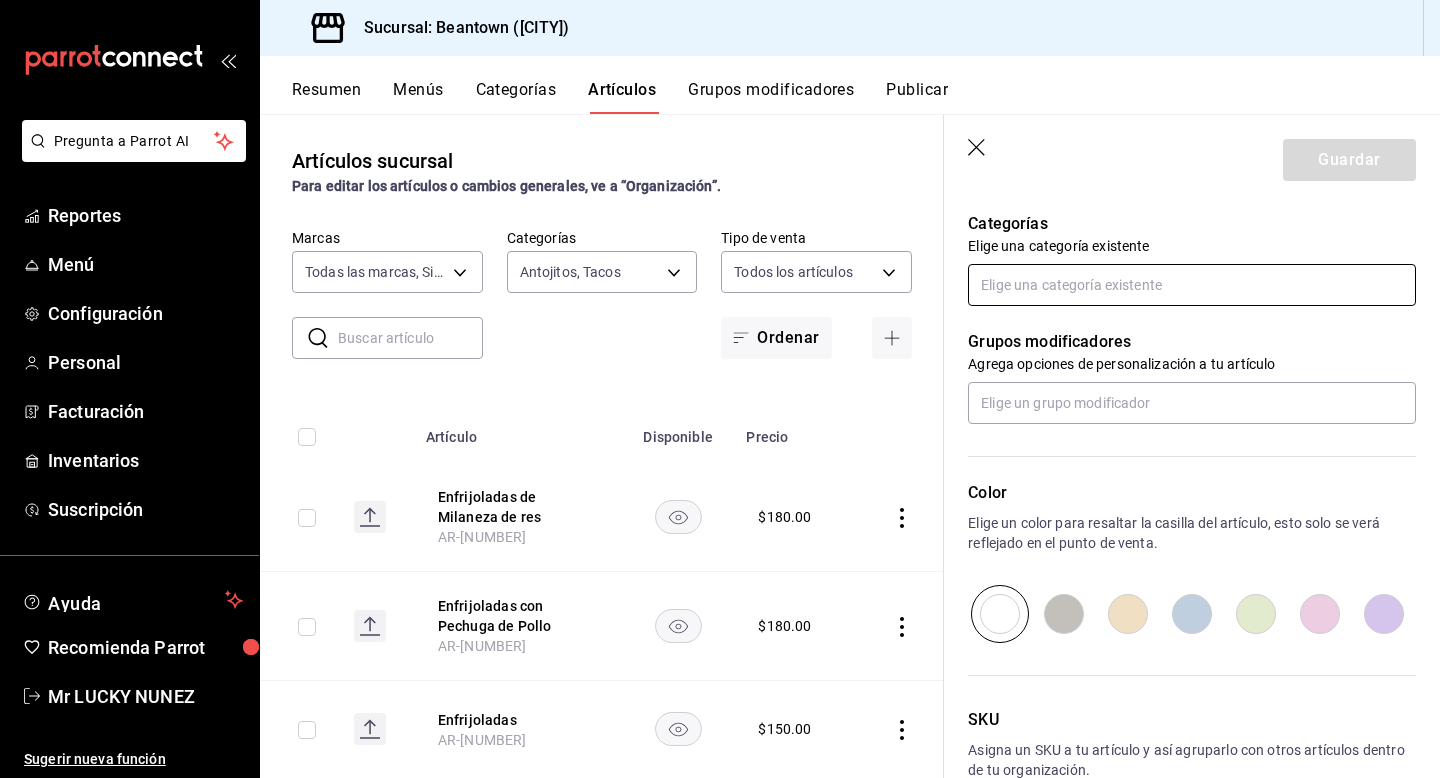 type on "Taco Campechano" 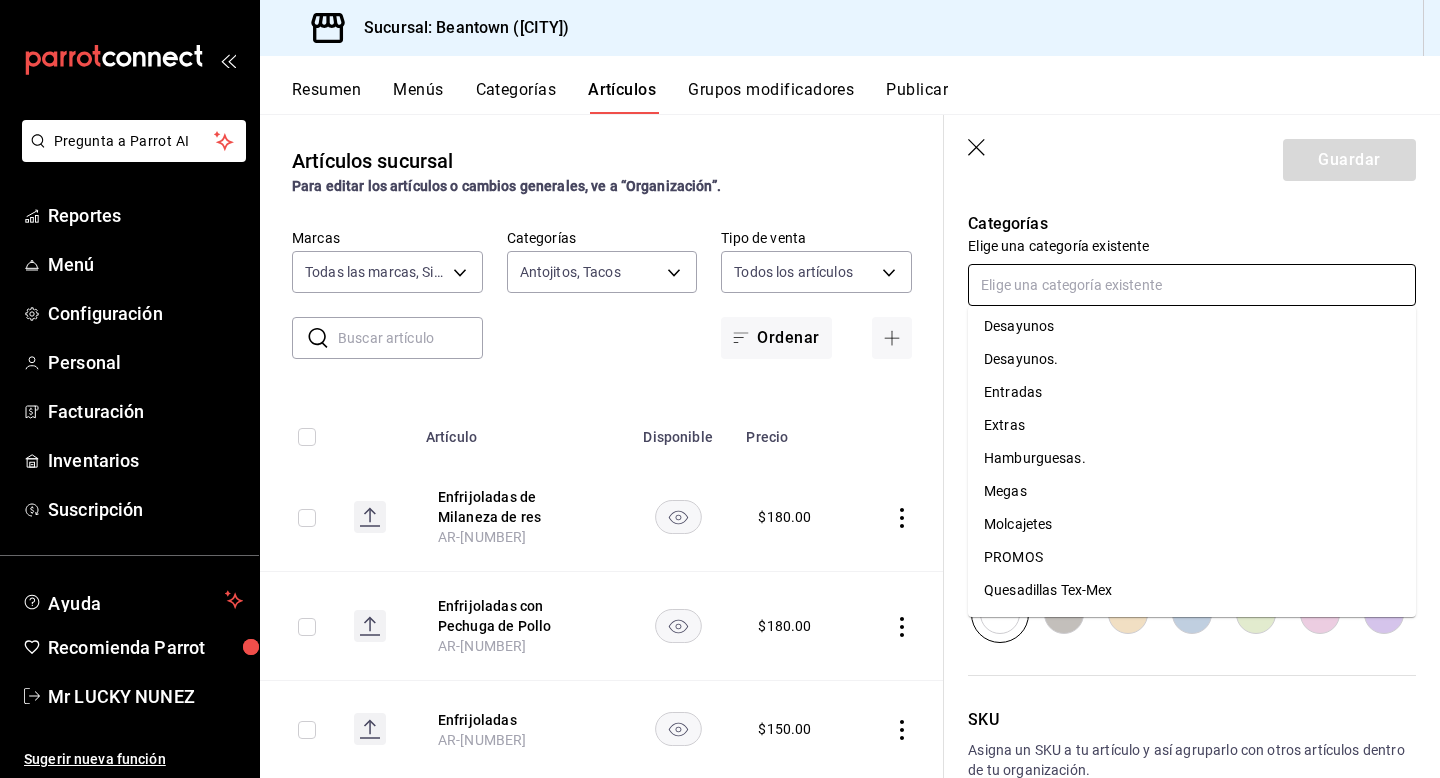 scroll, scrollTop: 365, scrollLeft: 0, axis: vertical 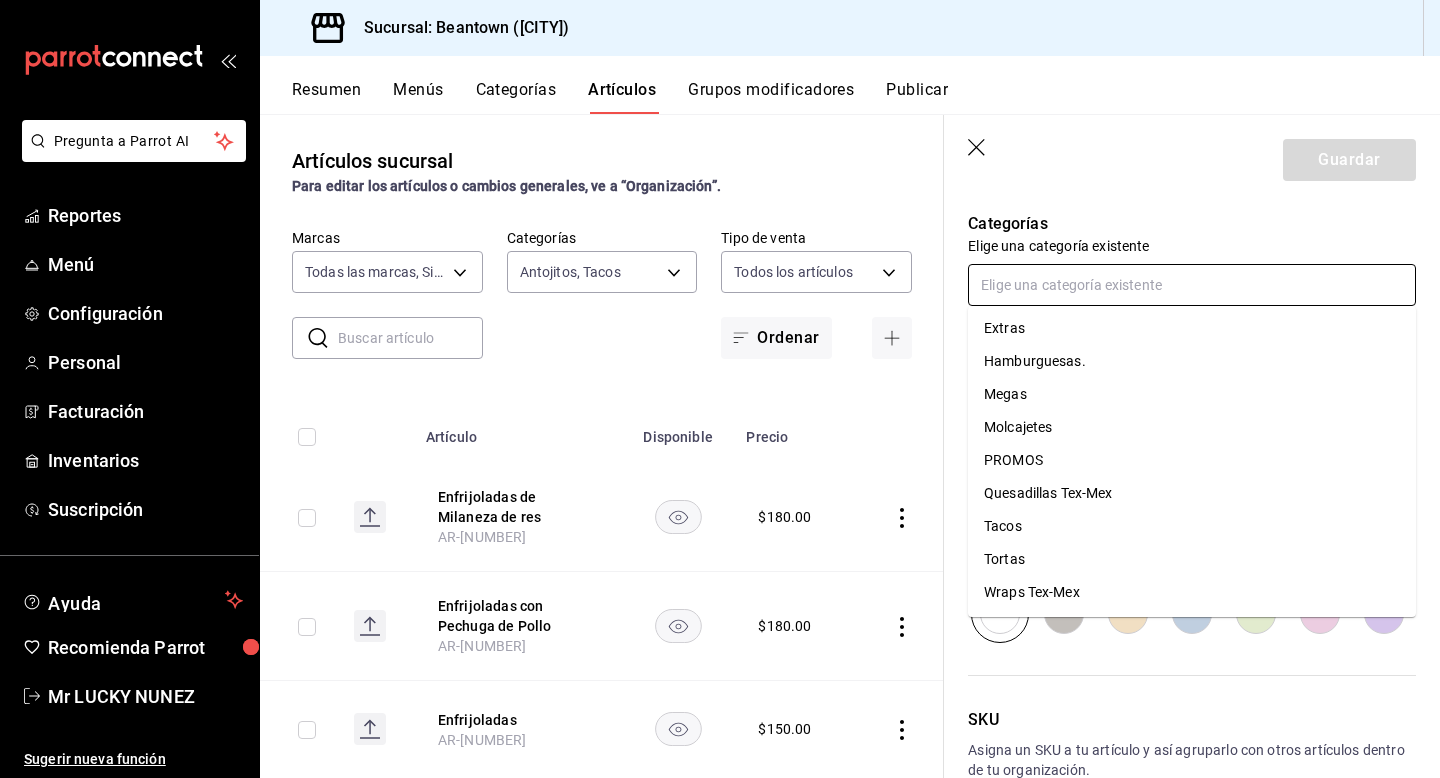 click on "Tacos" at bounding box center (1192, 526) 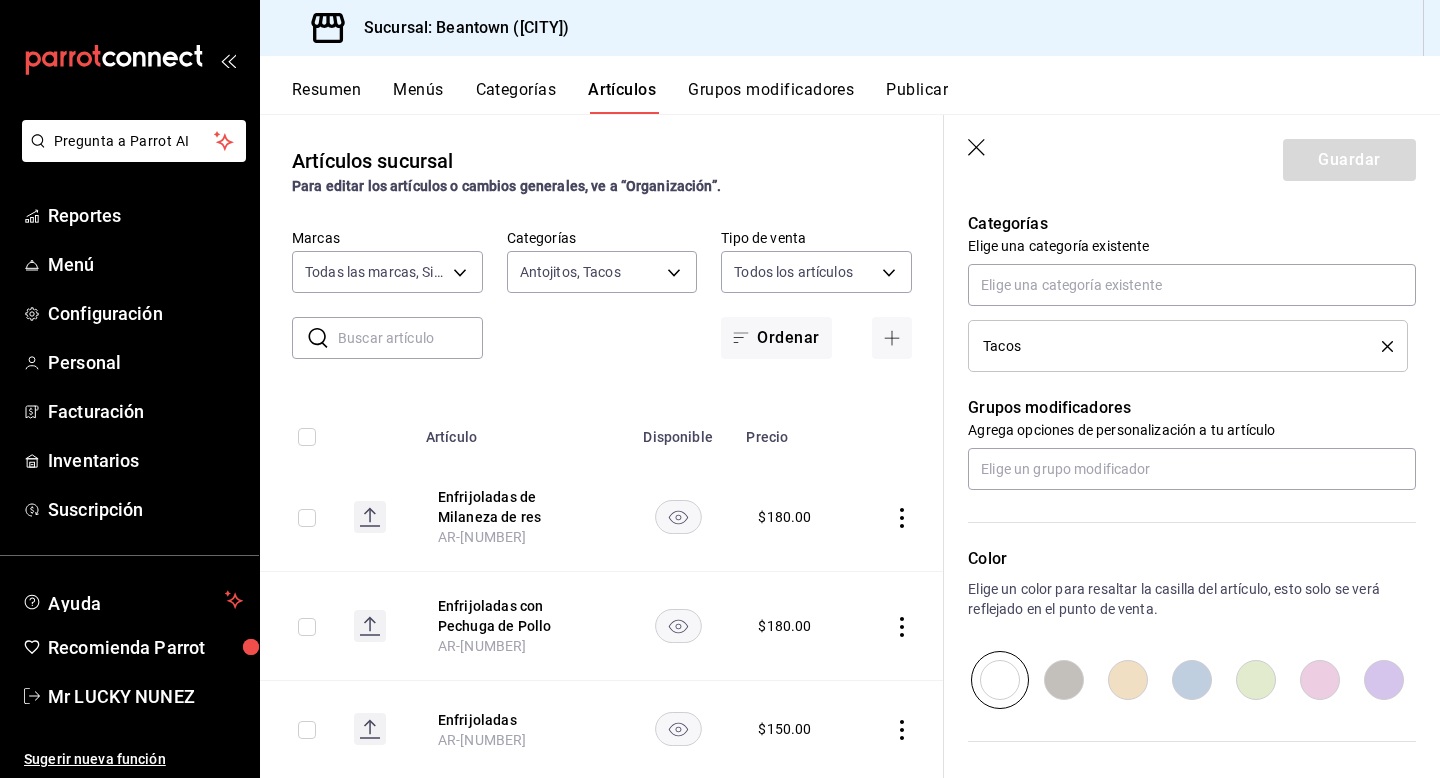 click at bounding box center (1320, 680) 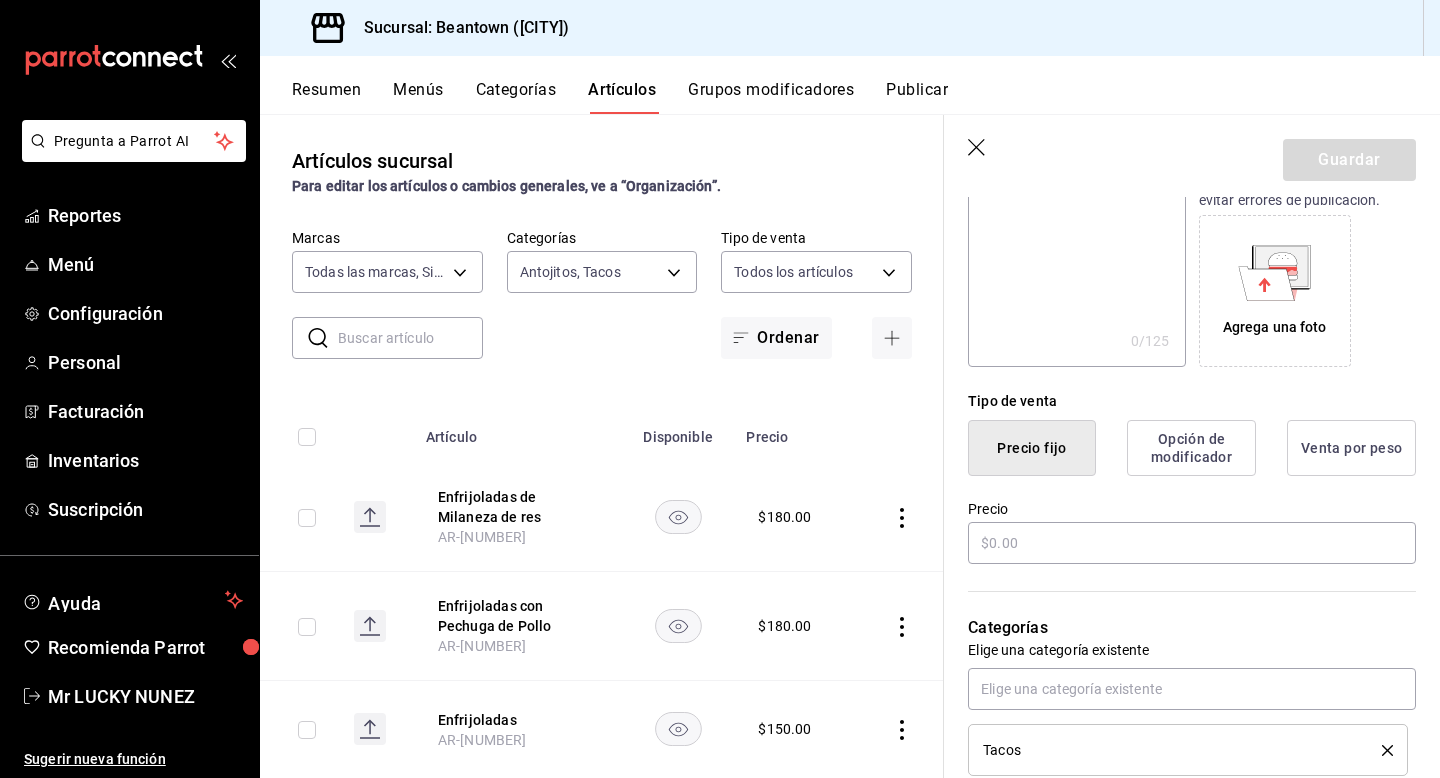 scroll, scrollTop: 298, scrollLeft: 0, axis: vertical 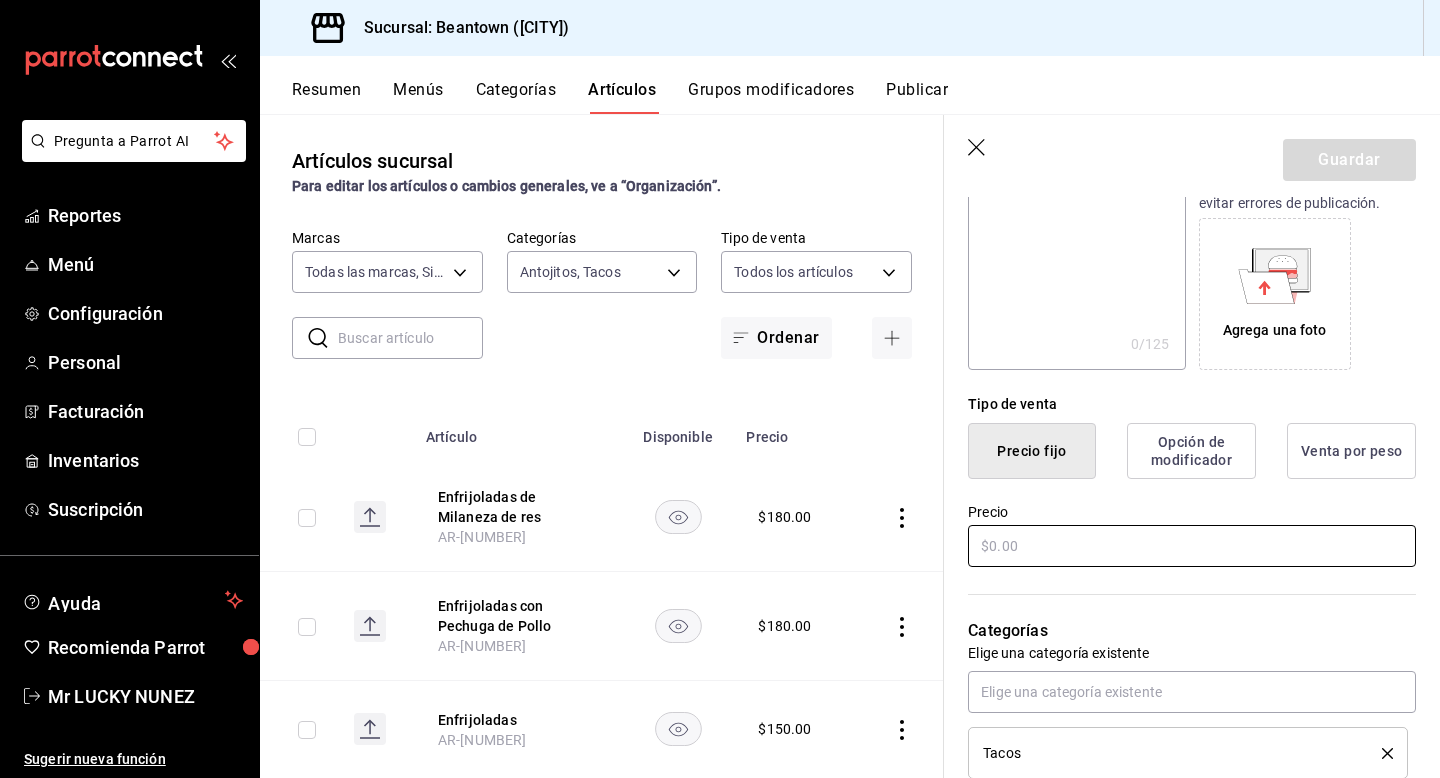 click at bounding box center (1192, 546) 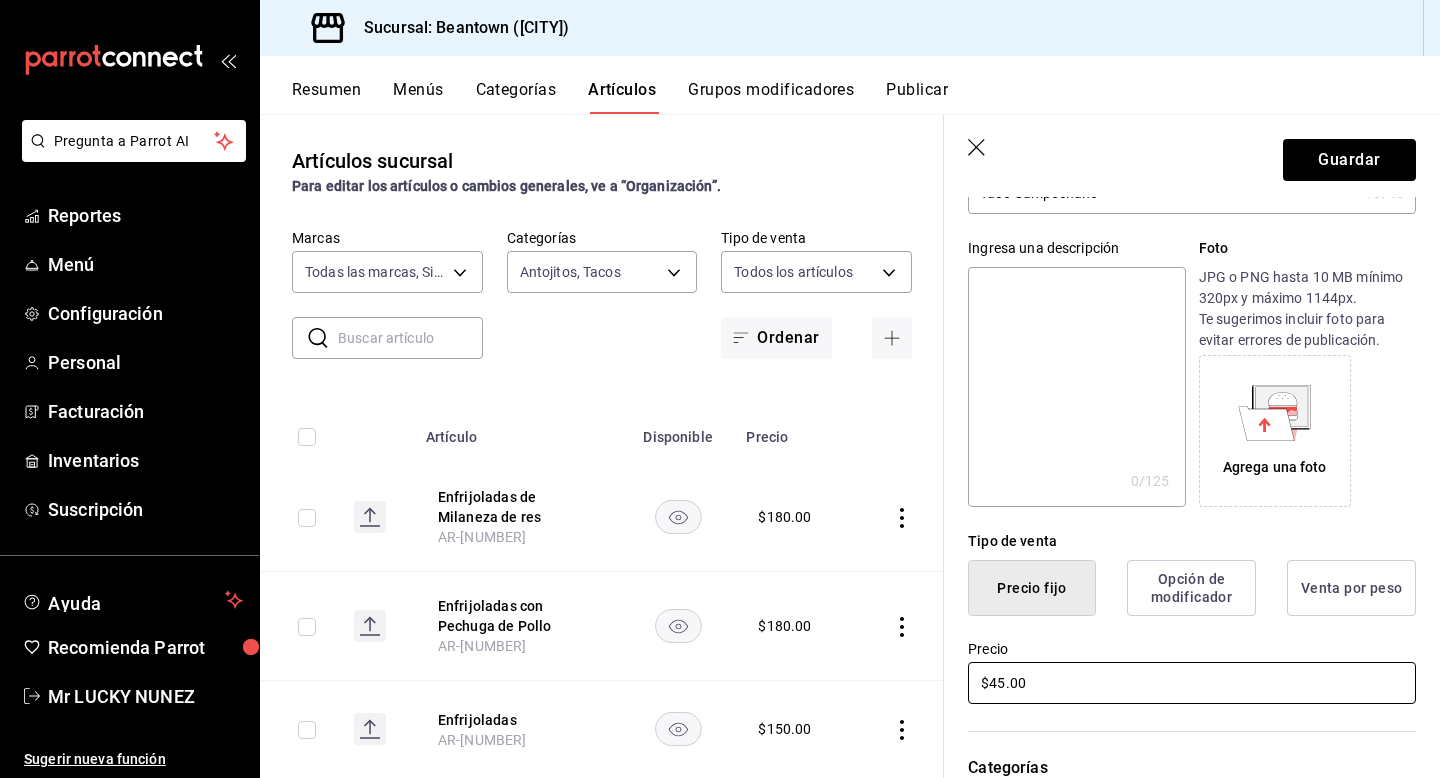 scroll, scrollTop: 0, scrollLeft: 0, axis: both 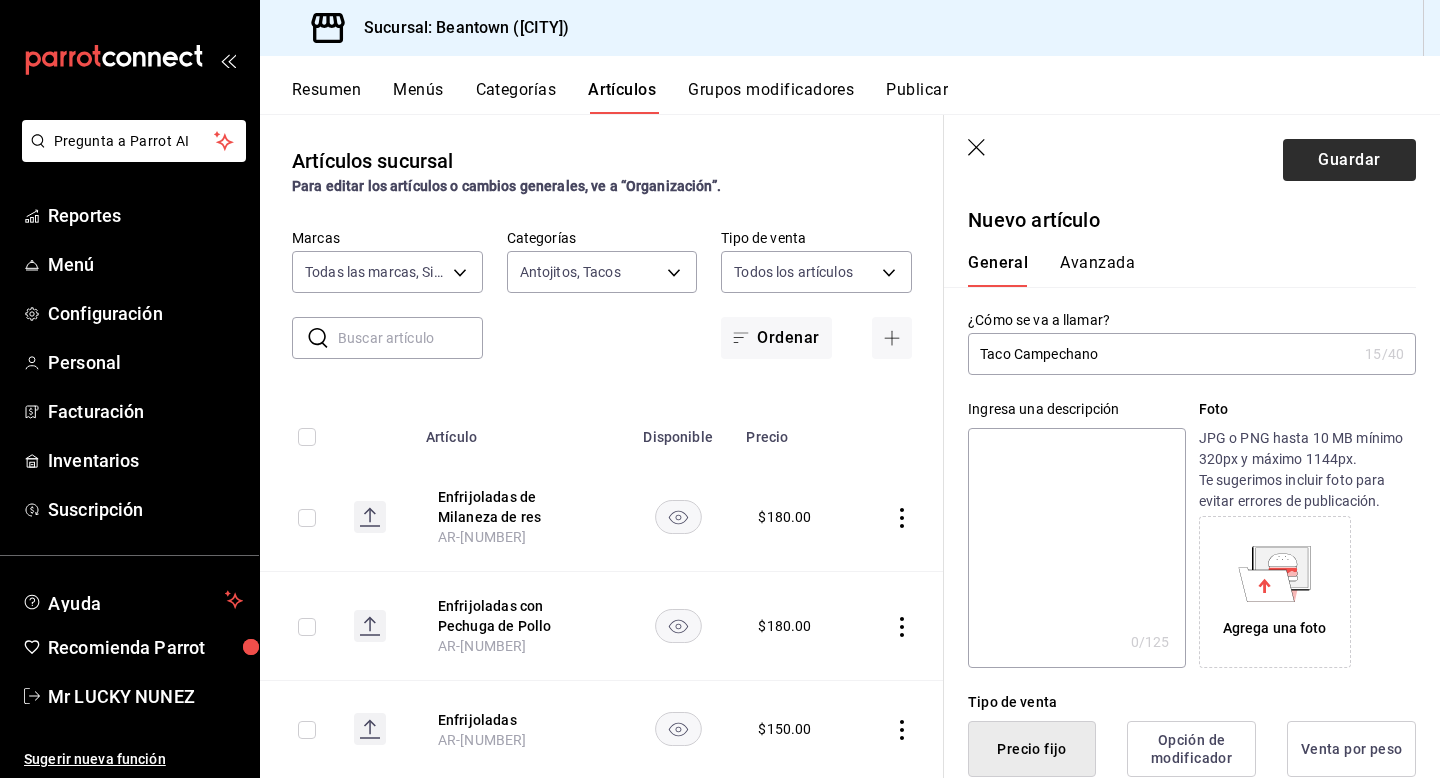 type on "$45.00" 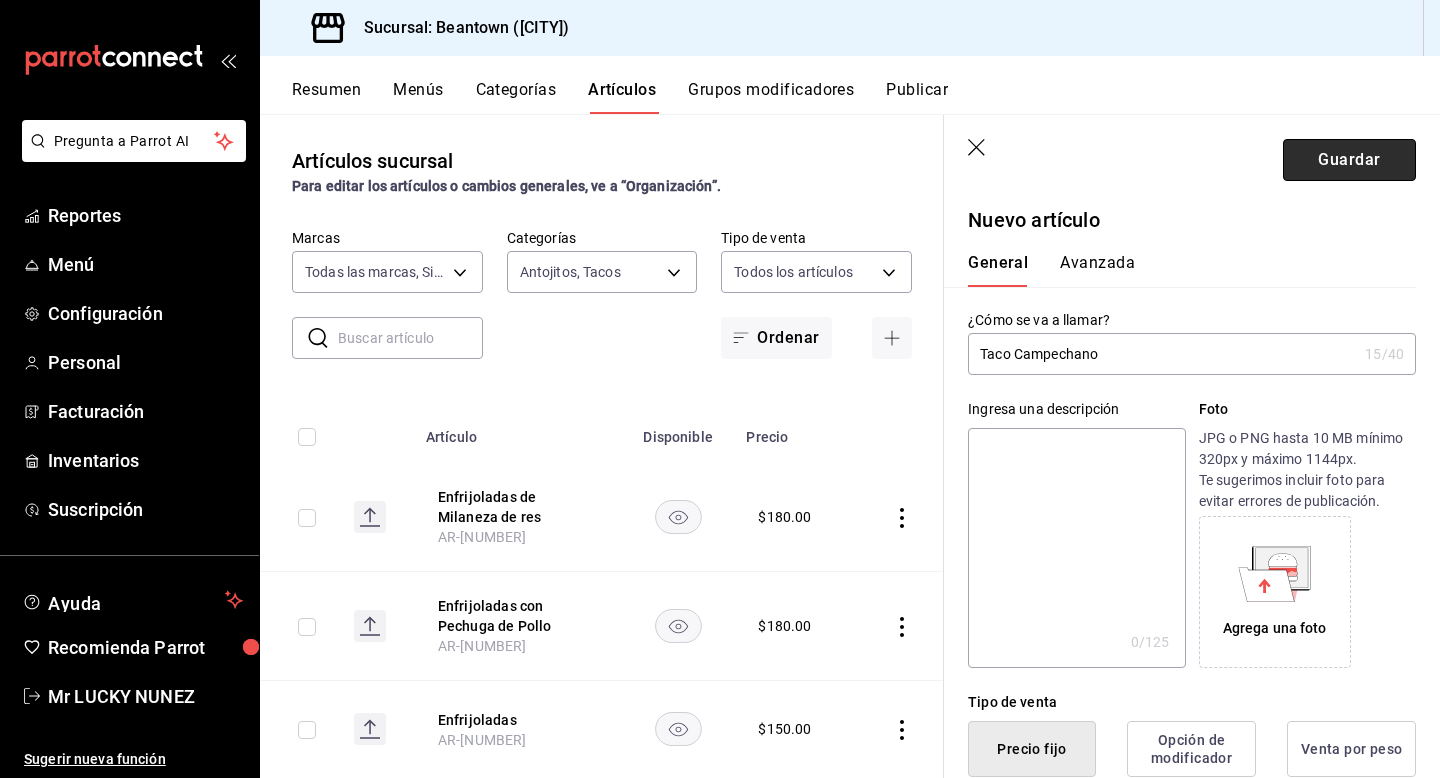 click on "Guardar" at bounding box center [1349, 160] 